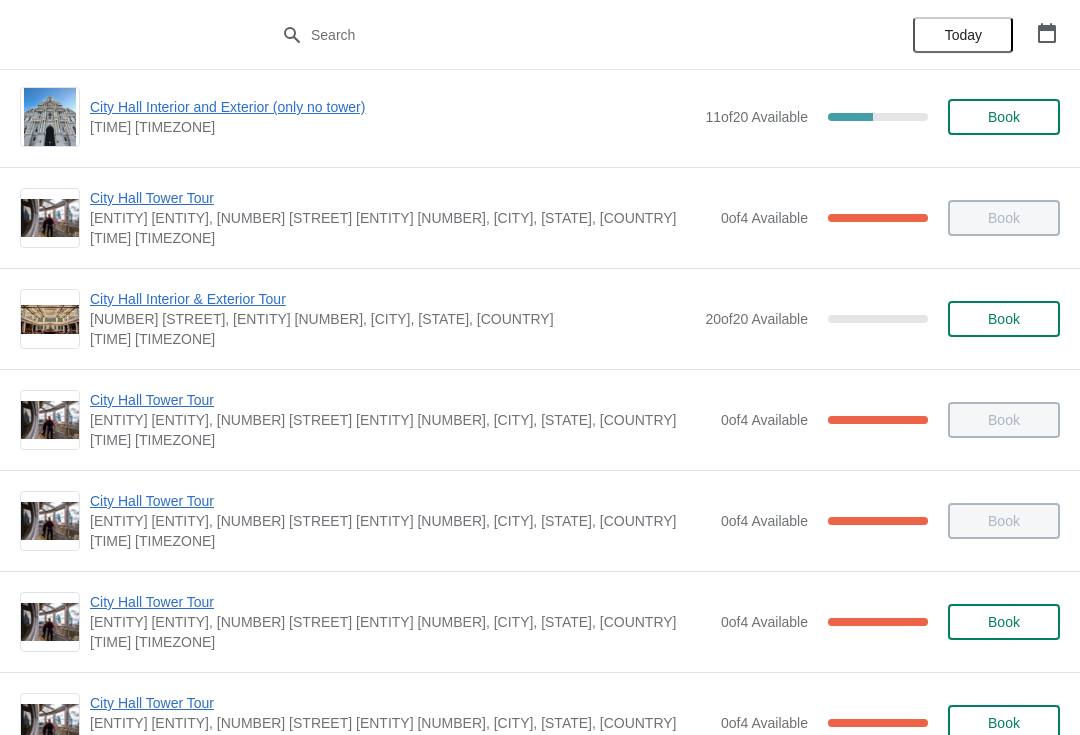 scroll, scrollTop: 854, scrollLeft: 0, axis: vertical 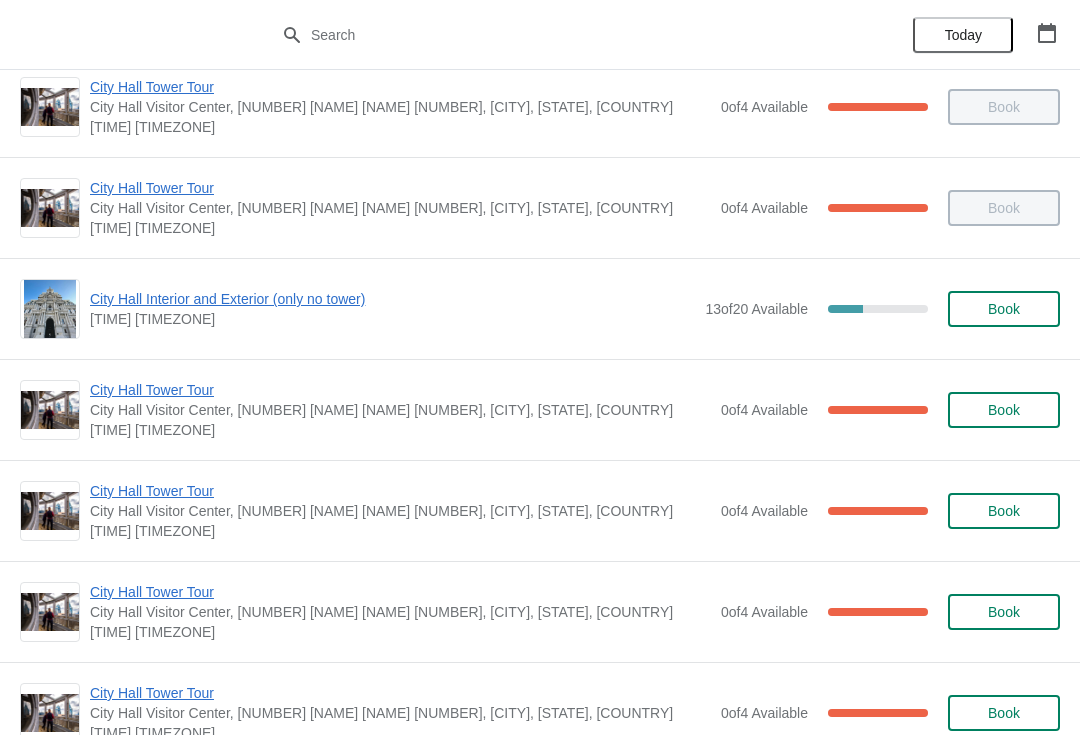 click on "Book" at bounding box center [1004, 309] 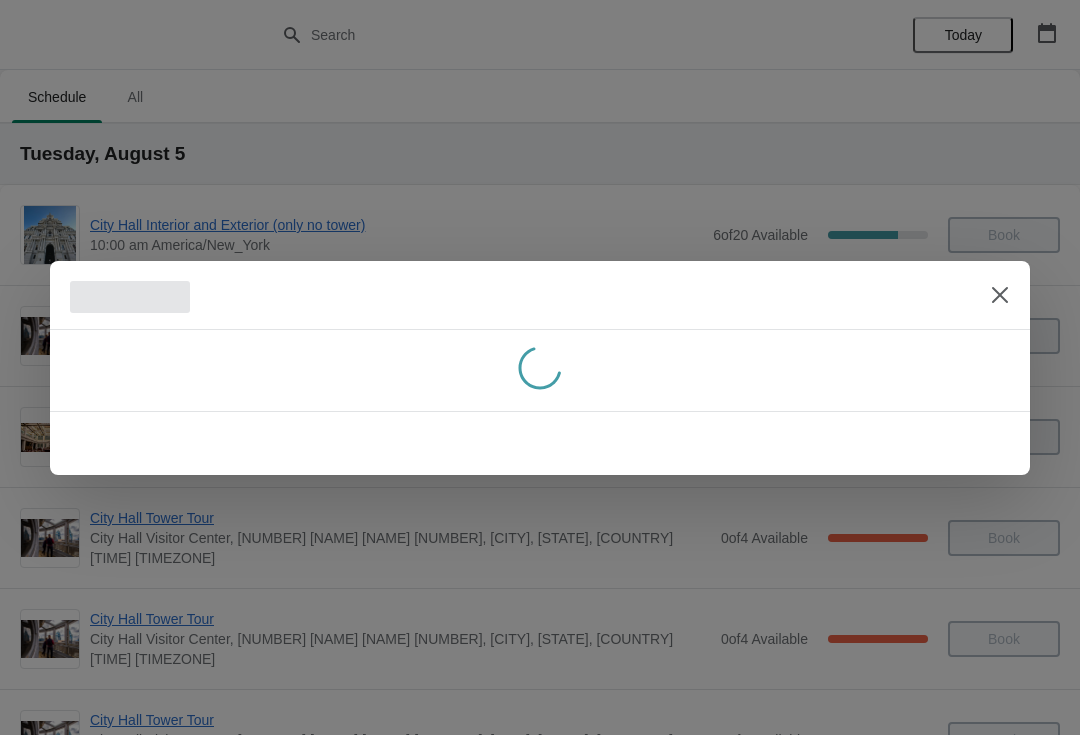 scroll, scrollTop: 0, scrollLeft: 0, axis: both 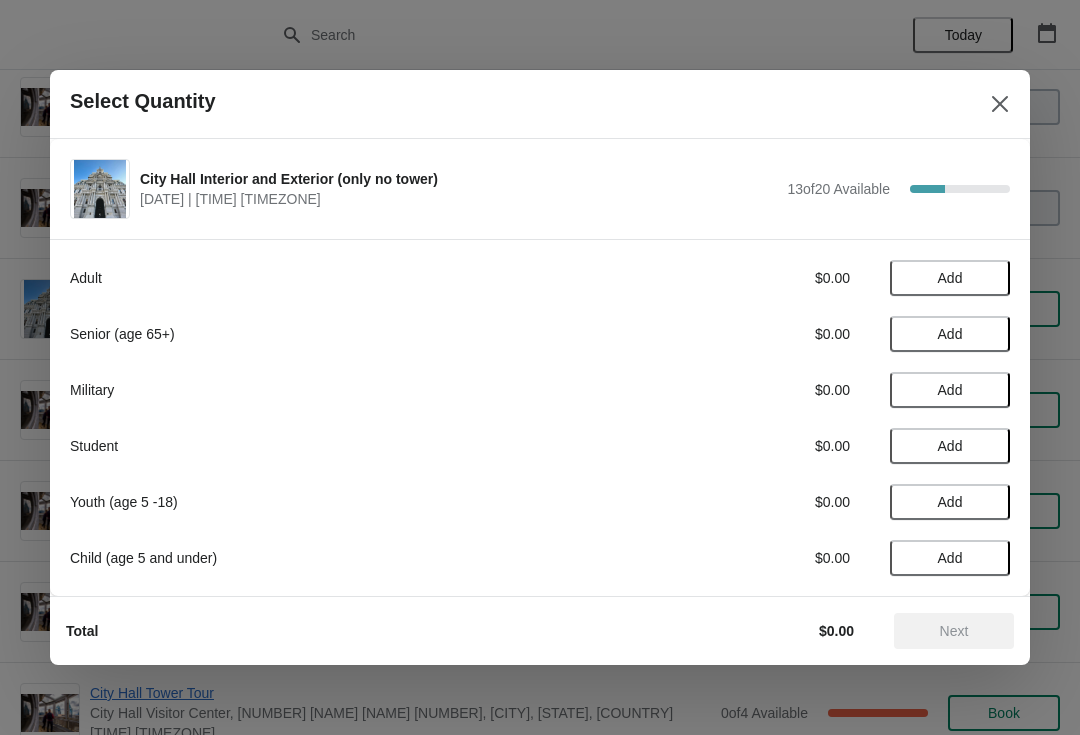 click on "Add" at bounding box center (950, 278) 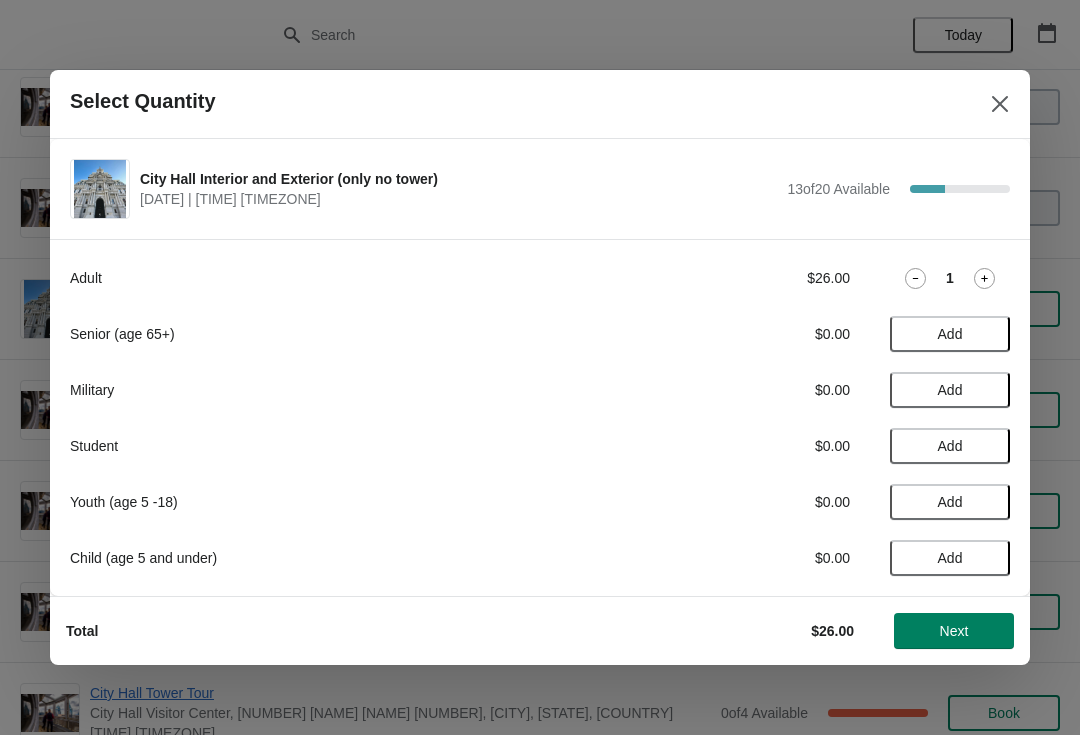 click on "Add" at bounding box center (950, 558) 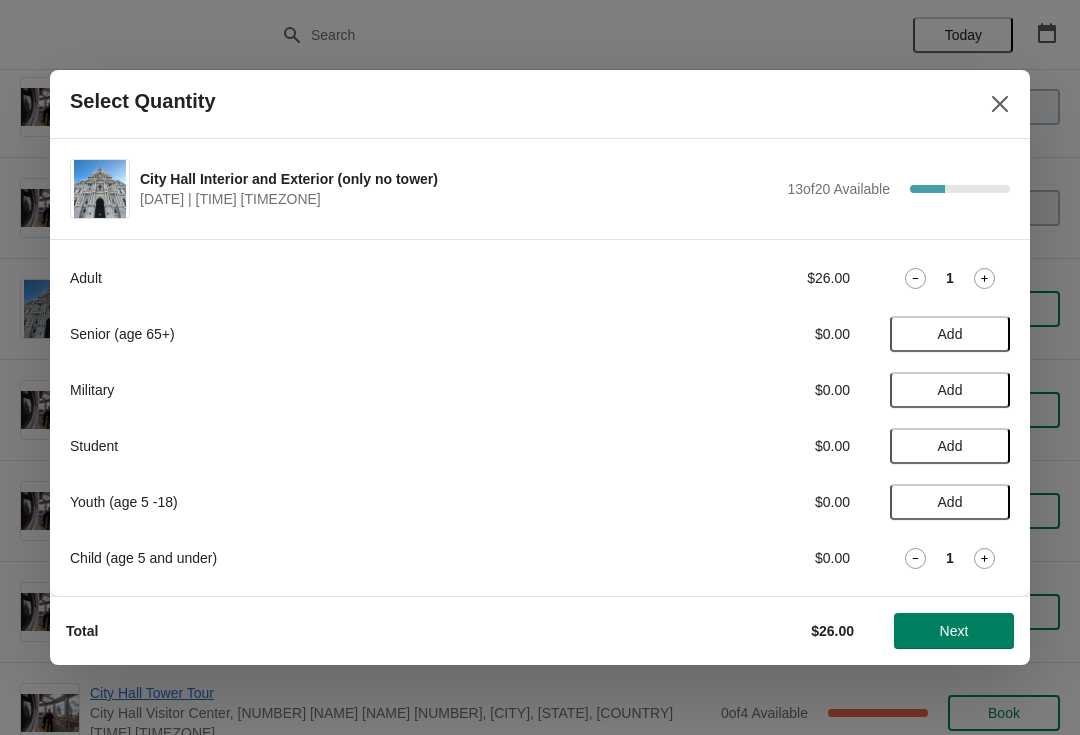 click on "Next" at bounding box center [954, 631] 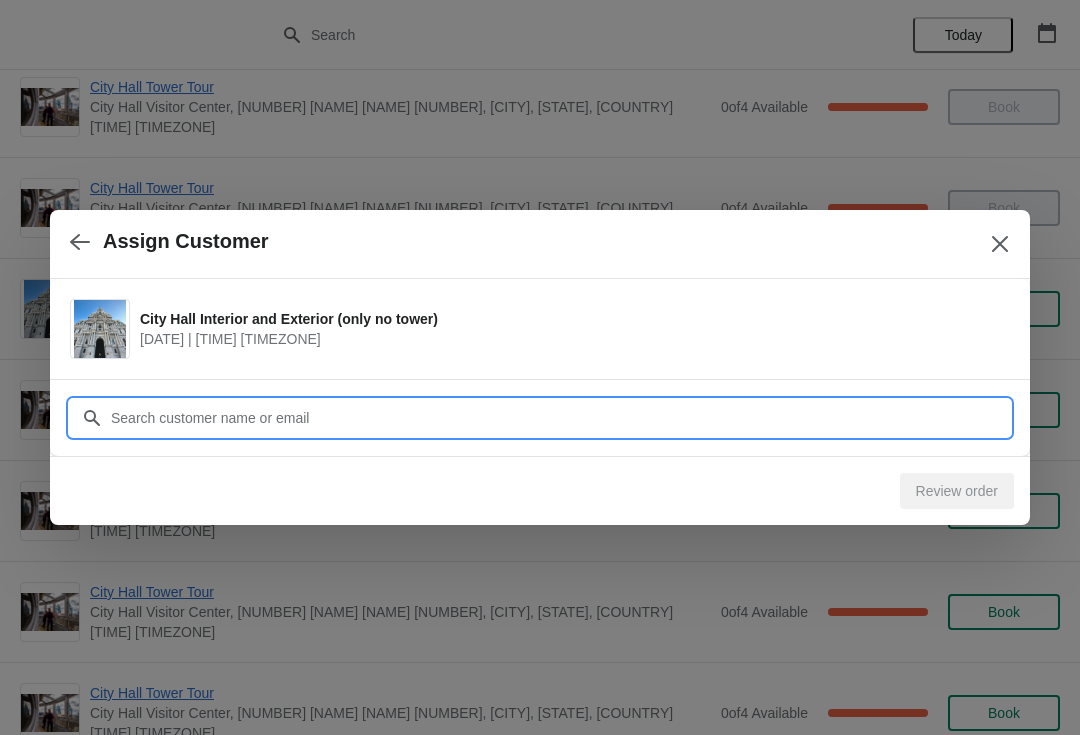 click on "Assign Customer City Hall Interior and Exterior (only no tower) August 5 | 2:00 pm America/New_York Customer Review order" at bounding box center [540, 11373] 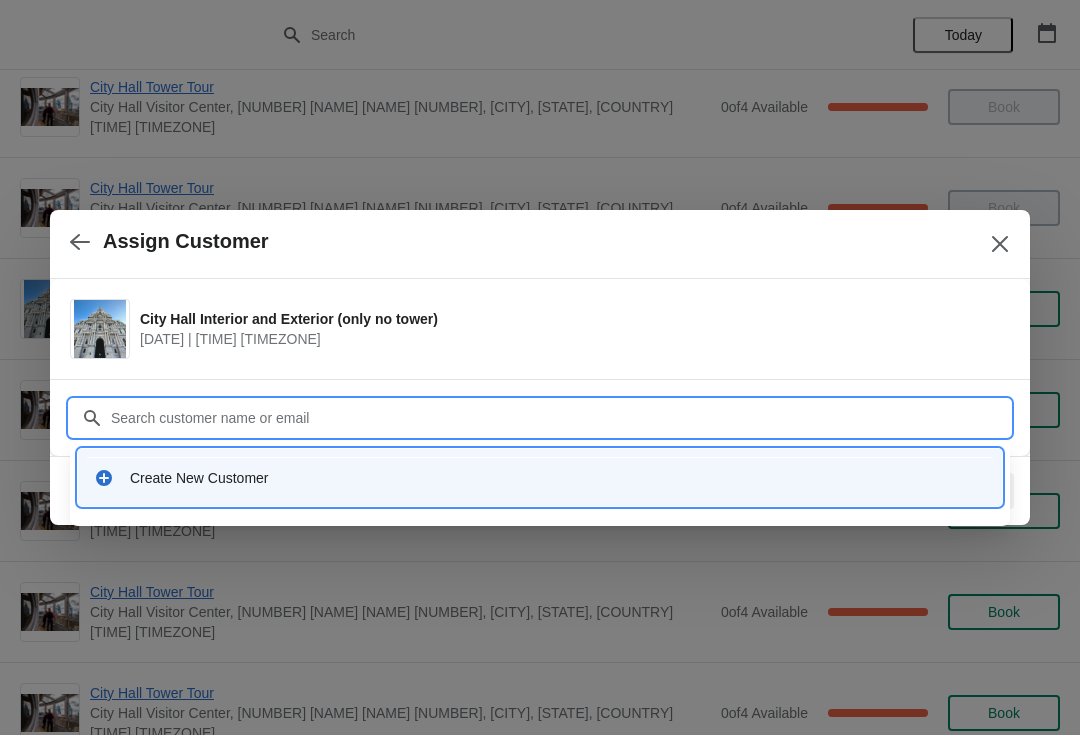 click on "Create New Customer" at bounding box center [558, 478] 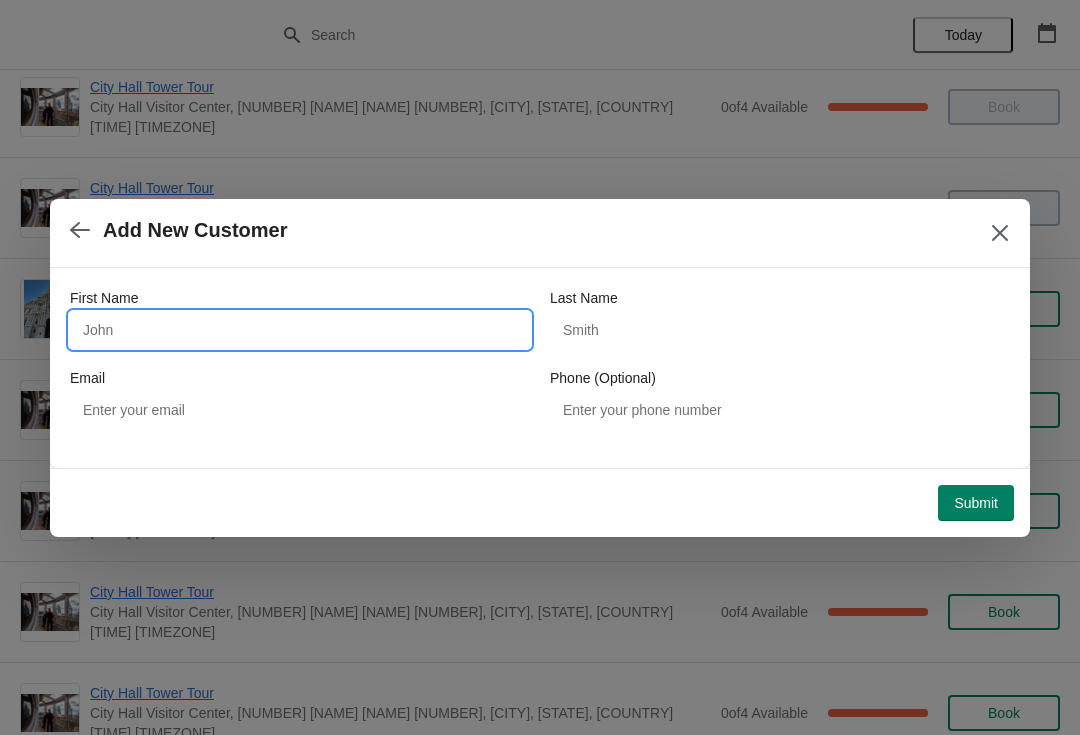 click on "First Name" at bounding box center (300, 330) 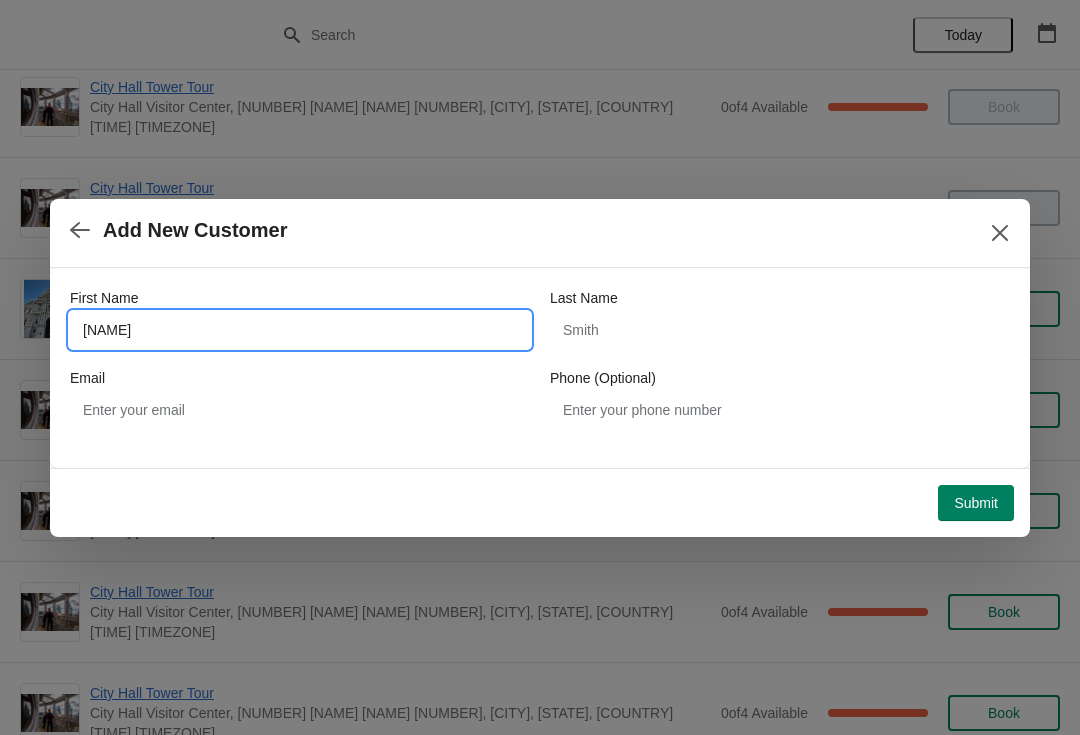 type on "Ilya" 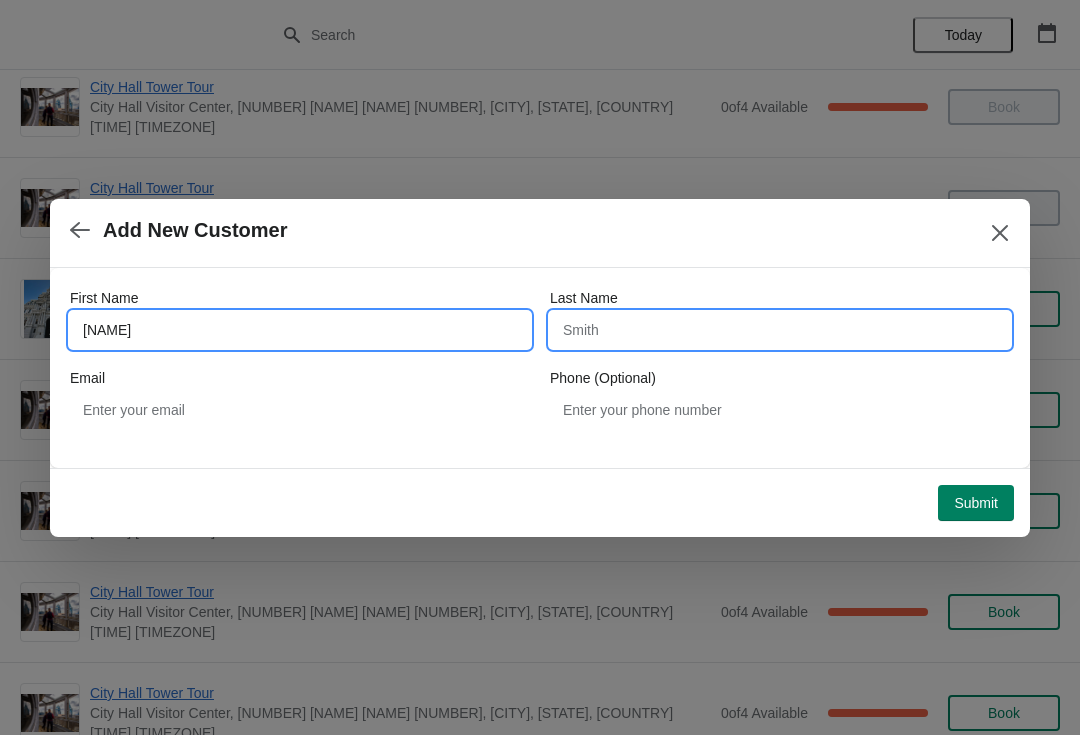 click on "Last Name" at bounding box center [780, 330] 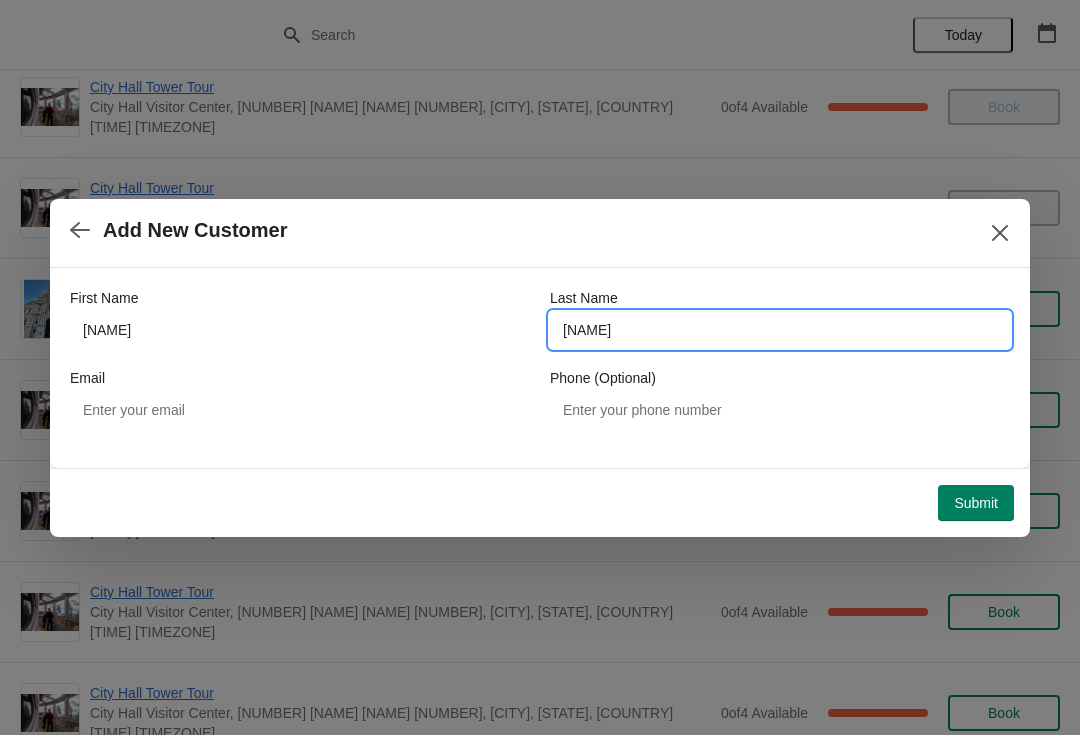 type on "Schwartzburg" 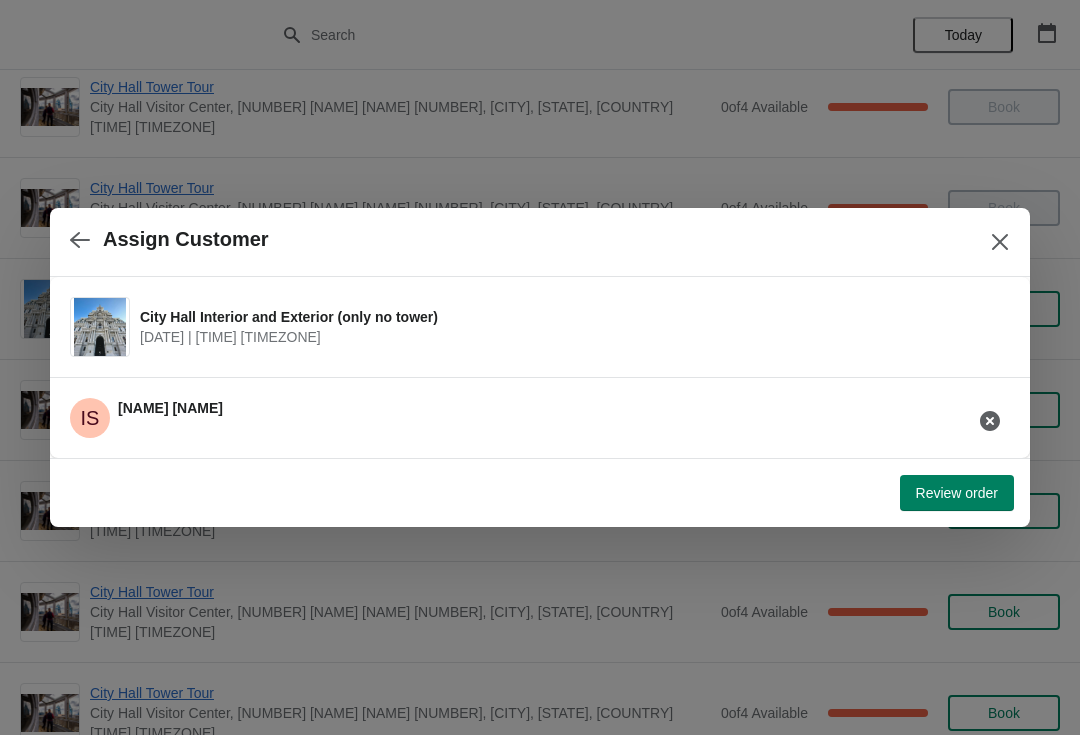 click on "Review order" at bounding box center (957, 493) 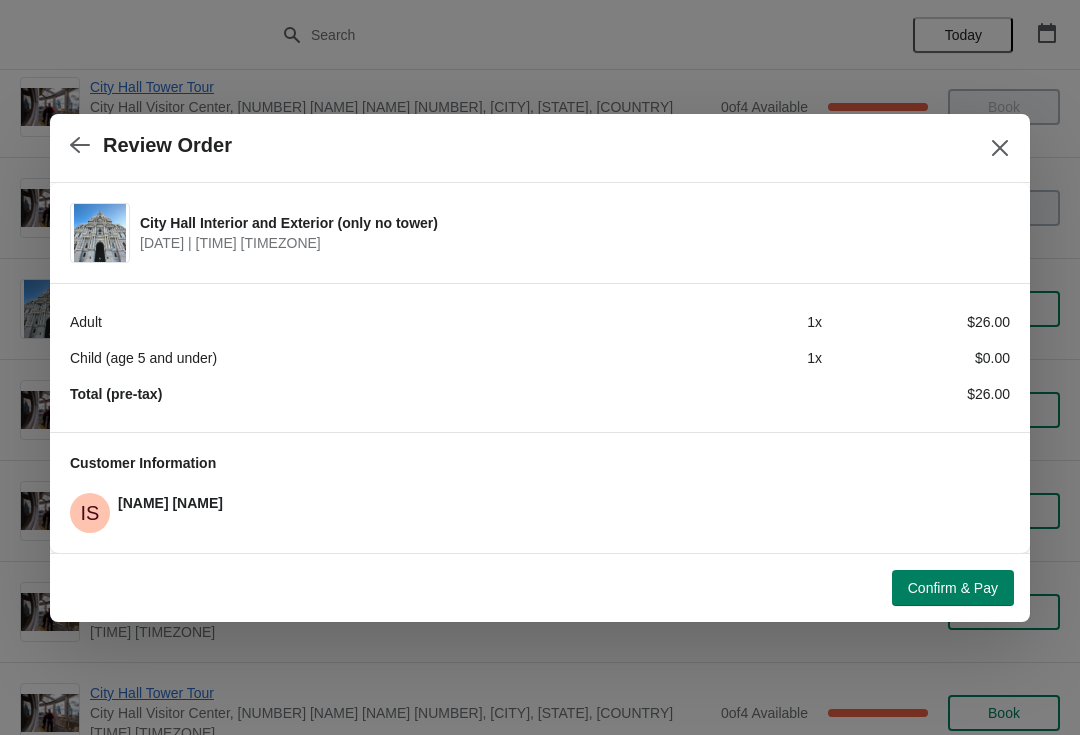 click on "Confirm & Pay" at bounding box center [953, 588] 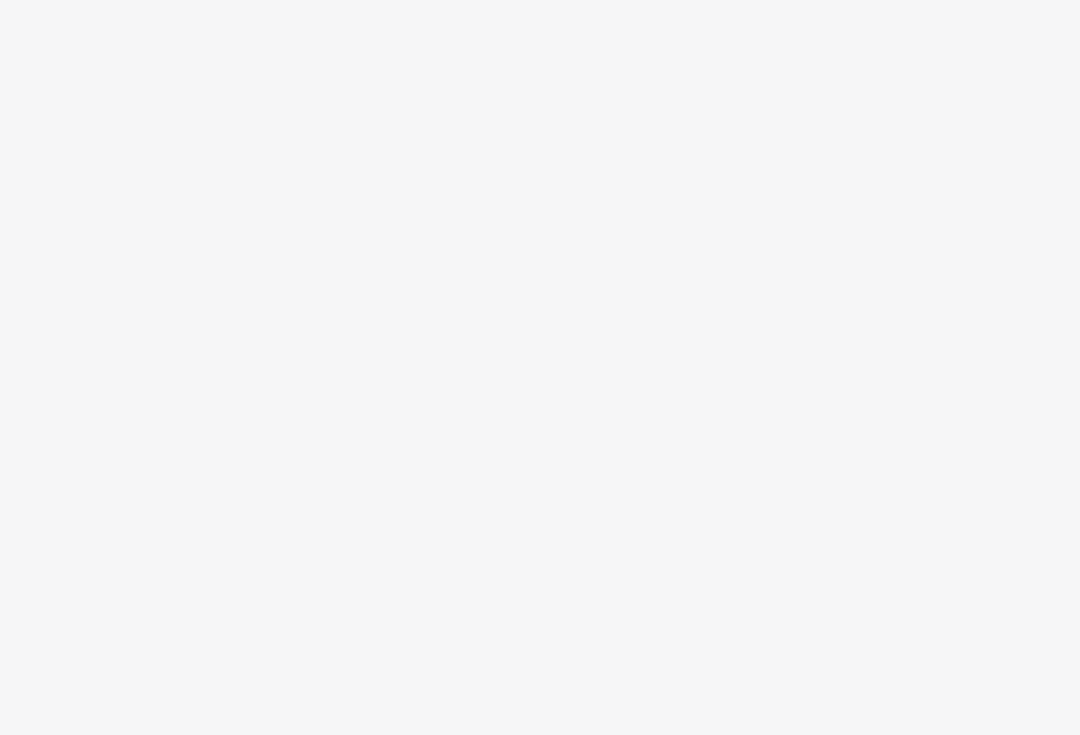 scroll, scrollTop: 0, scrollLeft: 0, axis: both 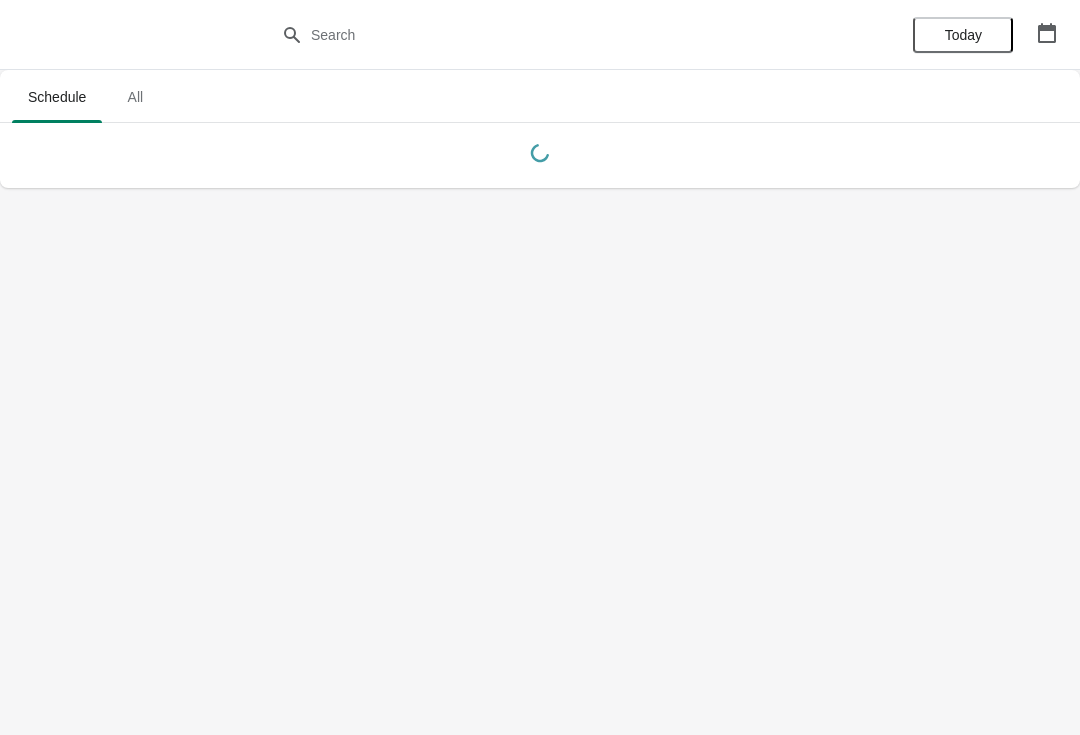 click at bounding box center (1047, 33) 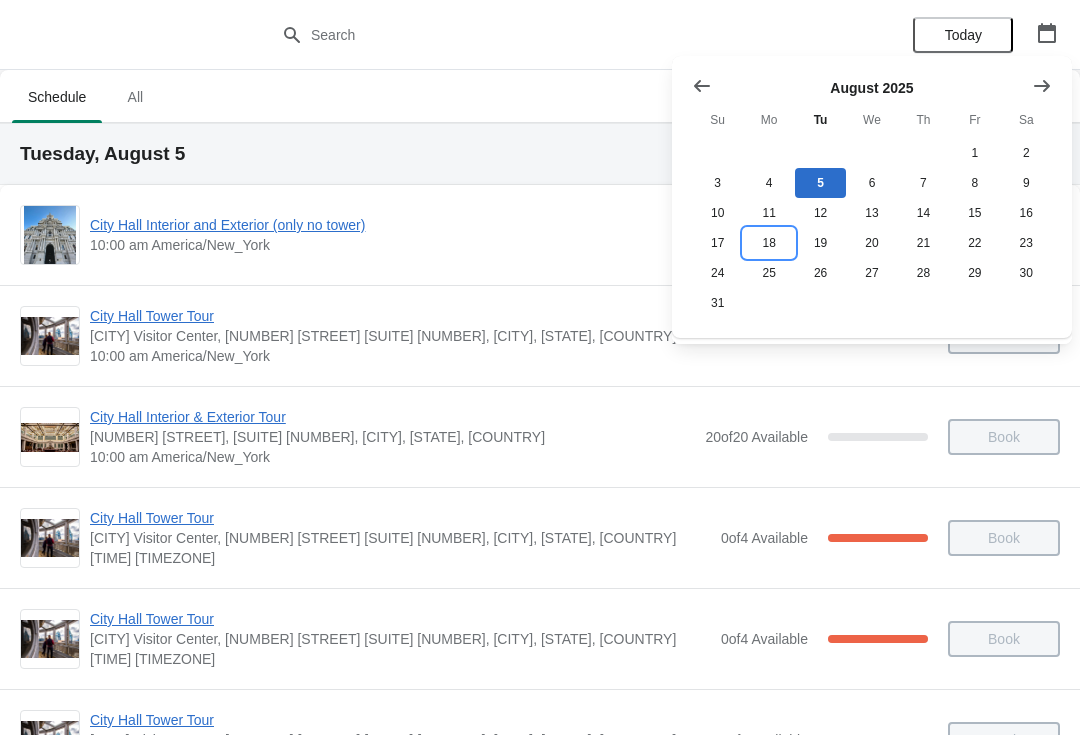 click on "18" at bounding box center (768, 243) 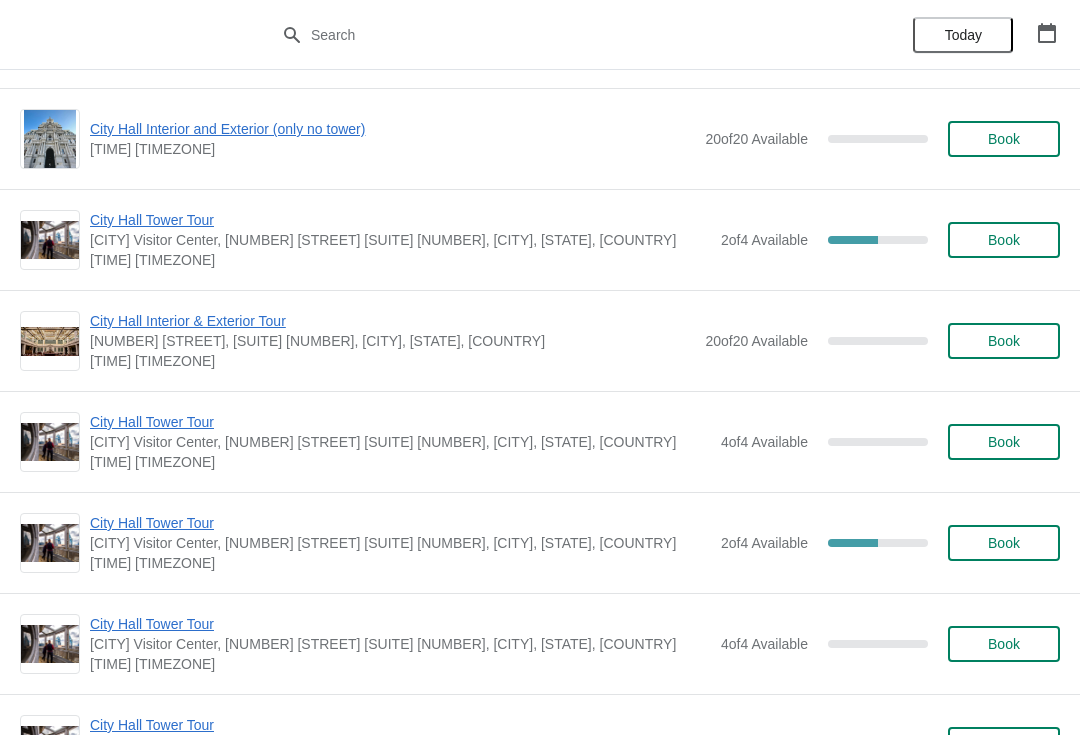 scroll, scrollTop: 805, scrollLeft: 0, axis: vertical 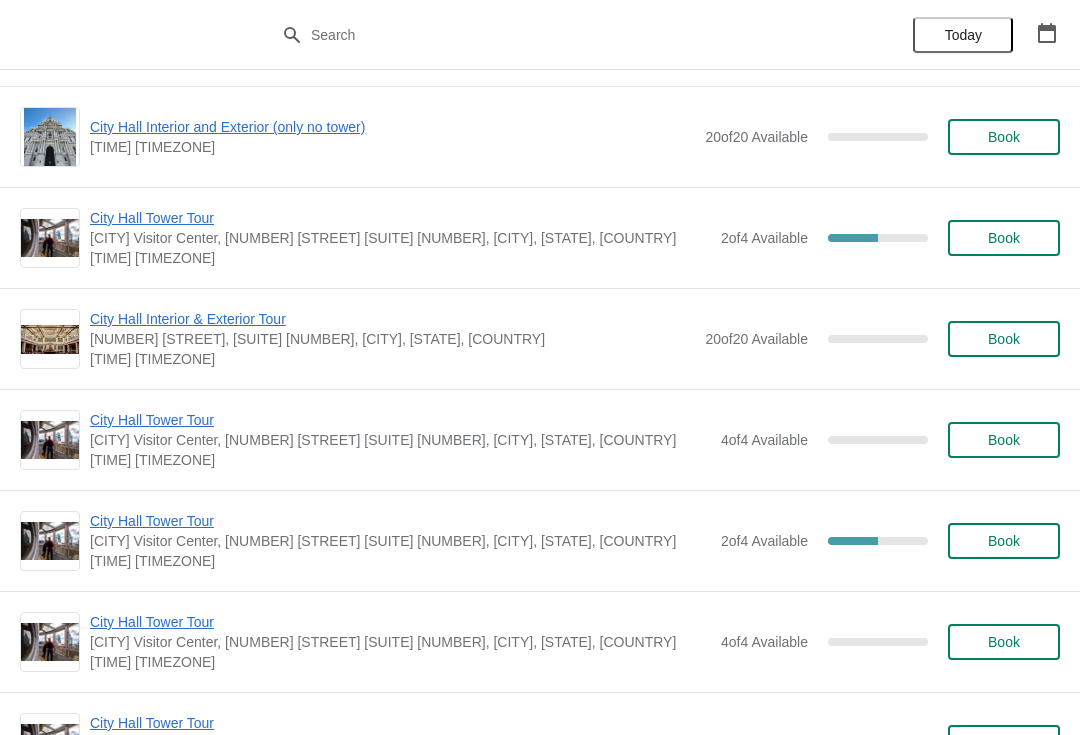 click on "City Hall Tower Tour" at bounding box center [400, 521] 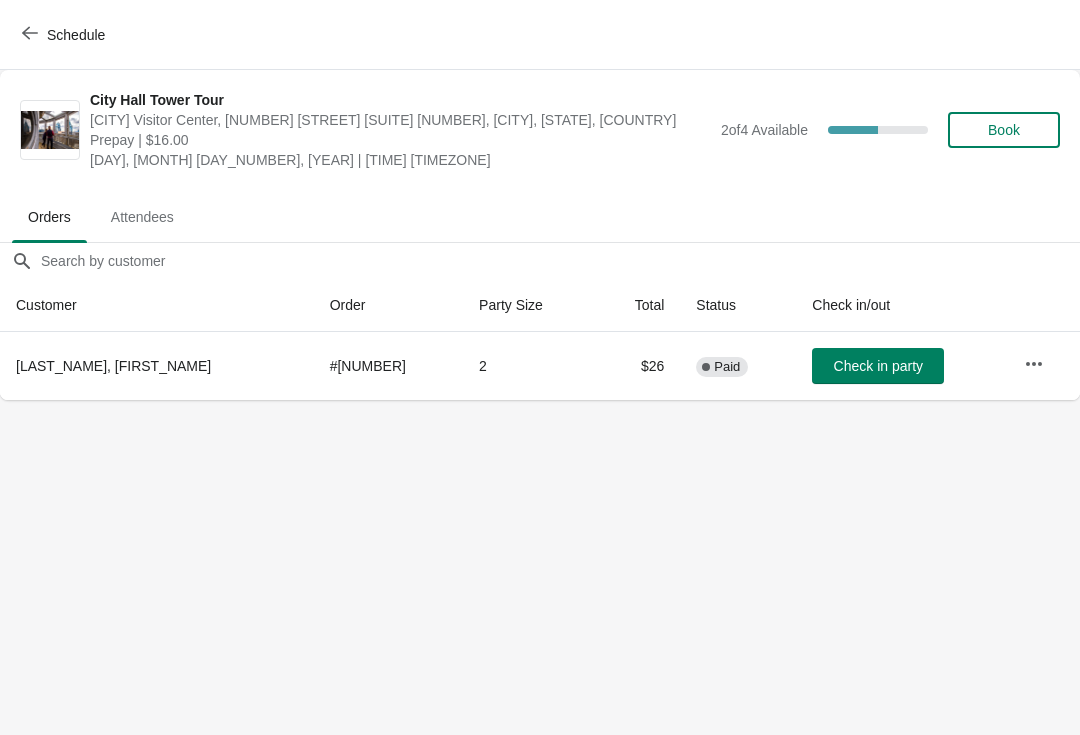 click at bounding box center [1034, 364] 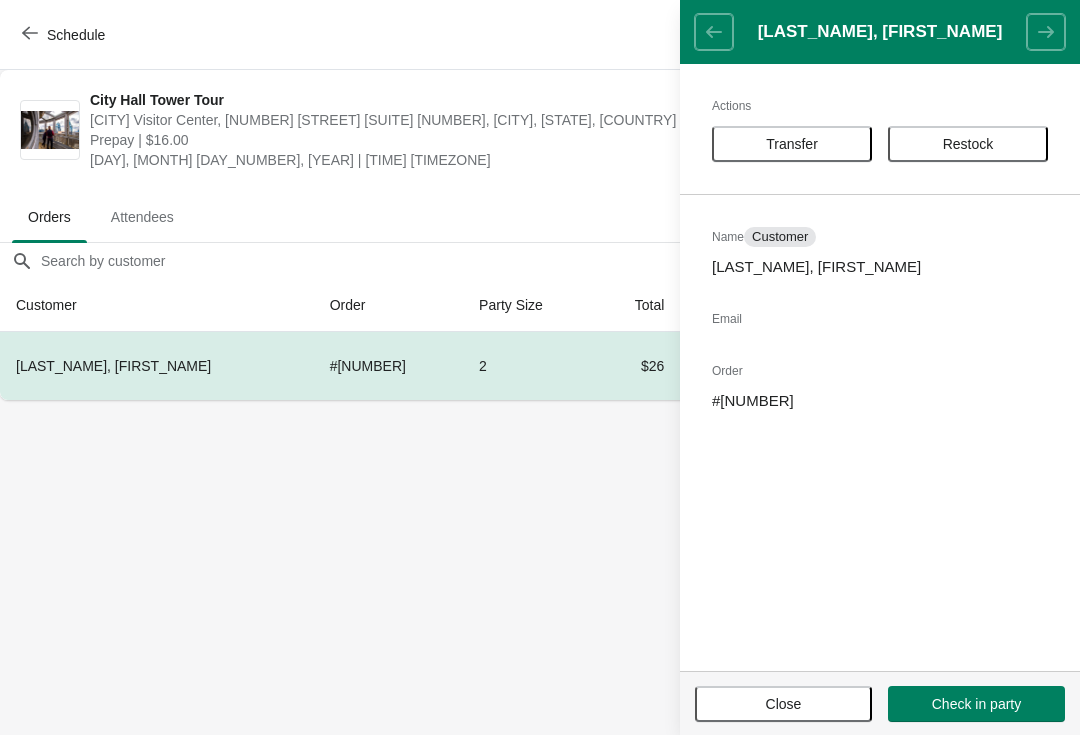 click on "# 6407145619625" at bounding box center [880, 401] 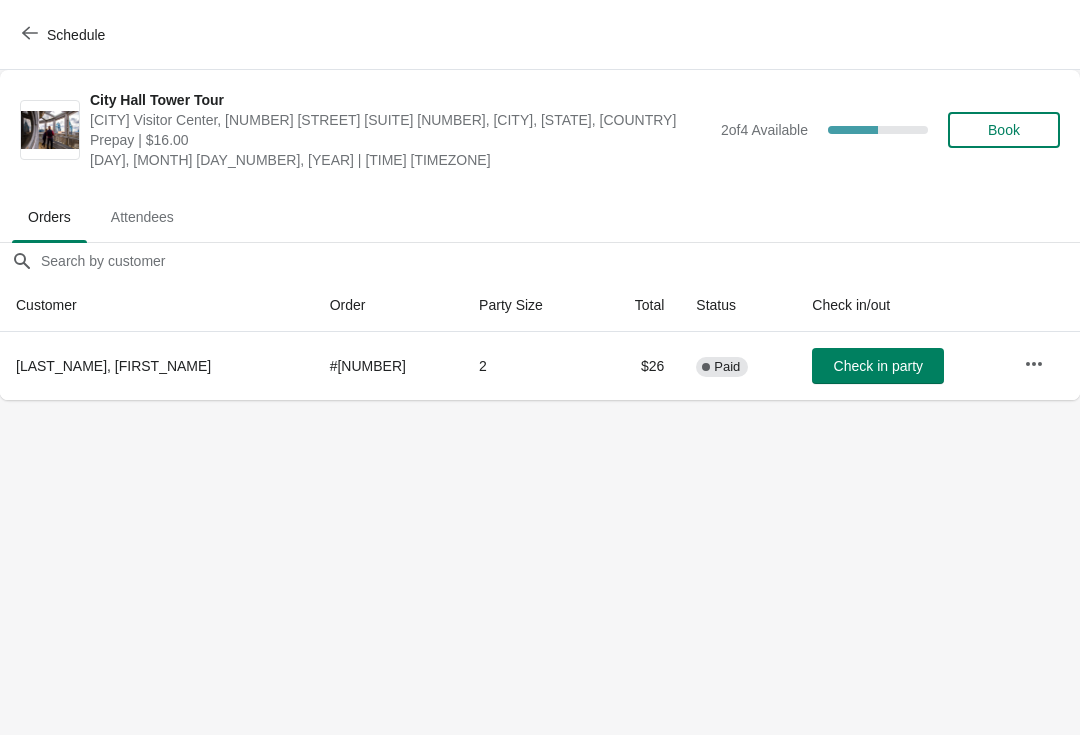click on "Complete Paid" at bounding box center [738, 366] 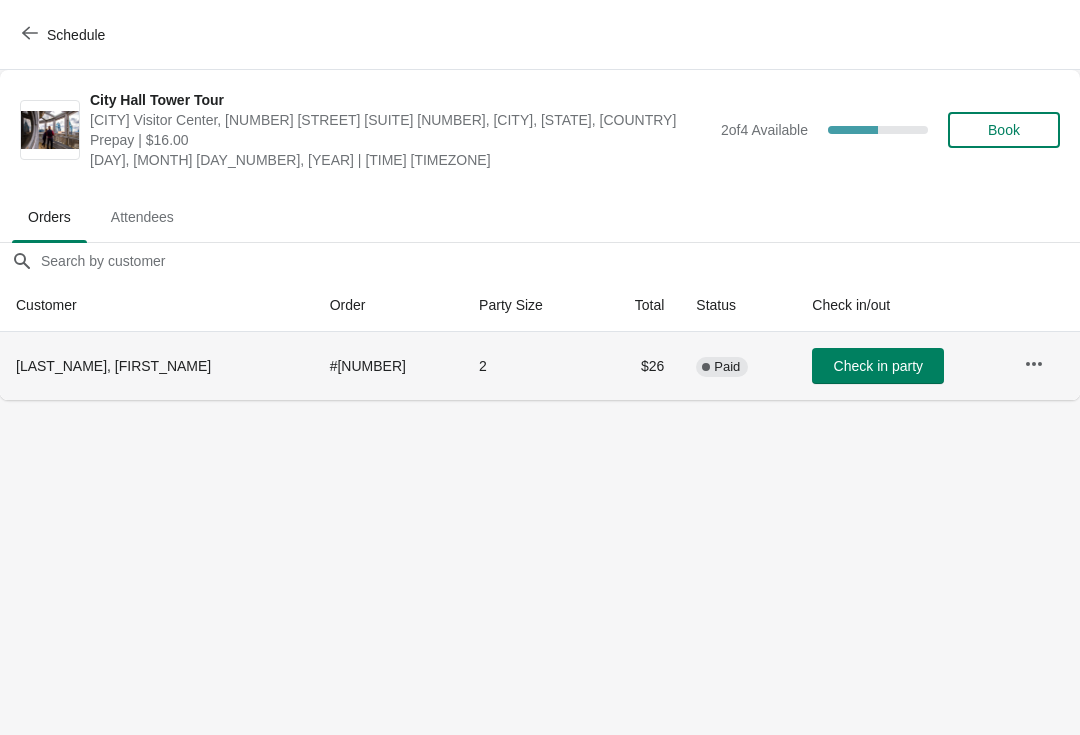 click on "Paid" at bounding box center [727, 367] 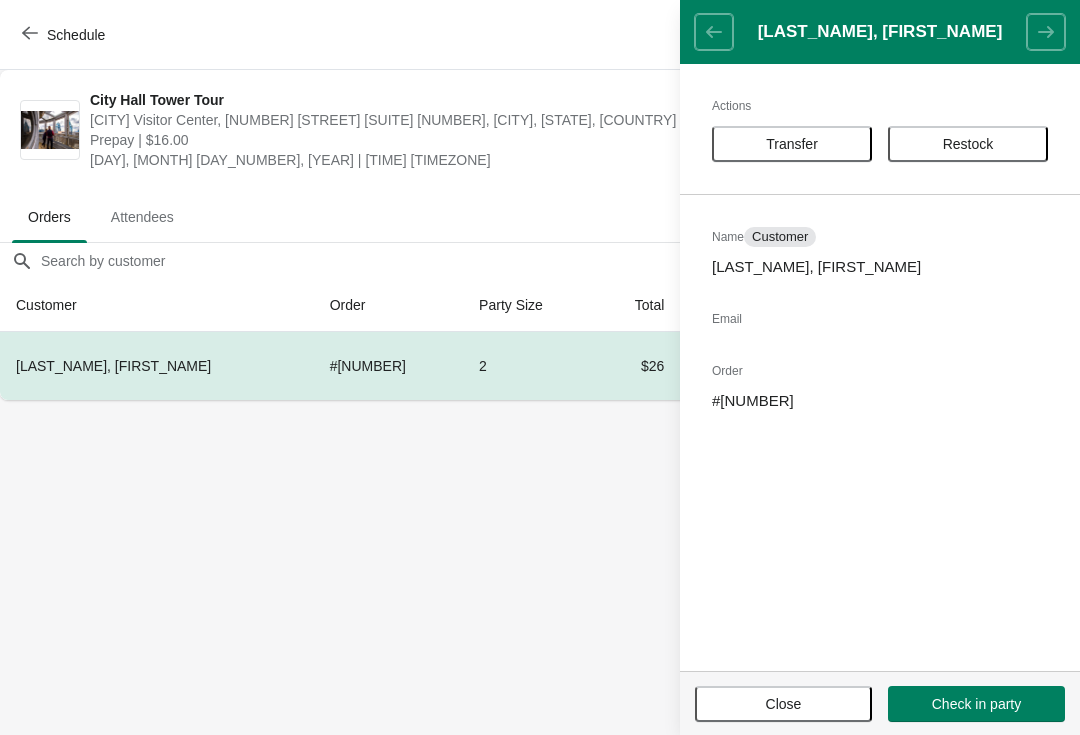 click on "Denise Bowell" at bounding box center [880, 32] 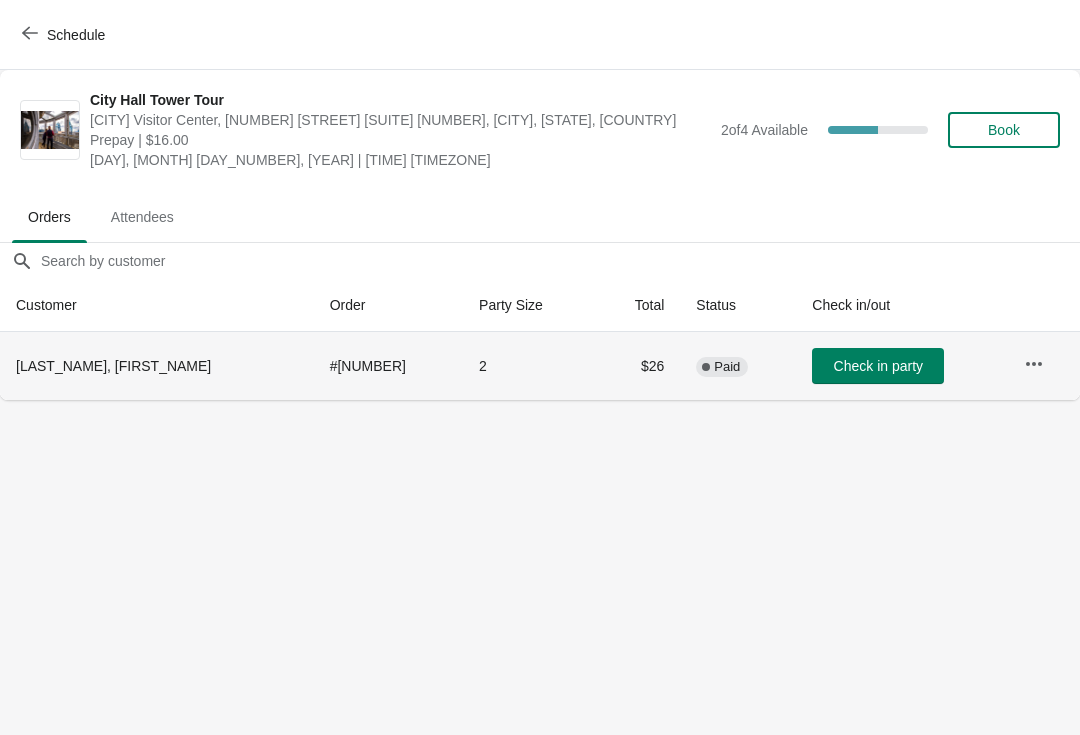 click on "Complete Paid" at bounding box center [722, 367] 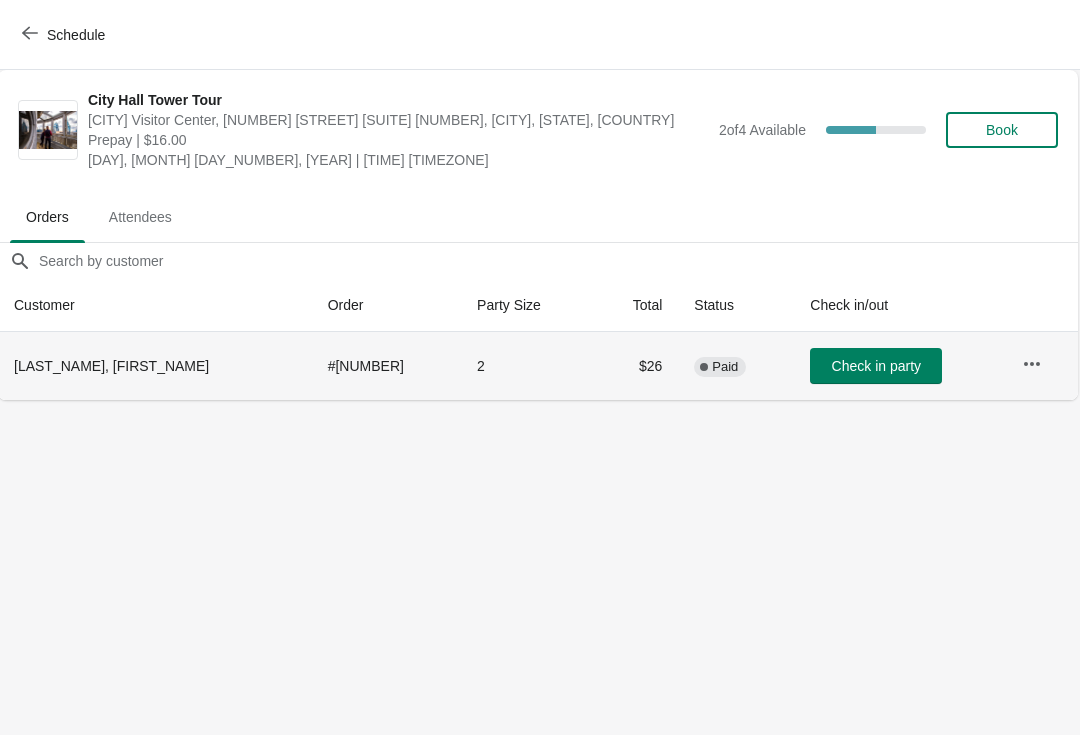 scroll, scrollTop: 0, scrollLeft: 1, axis: horizontal 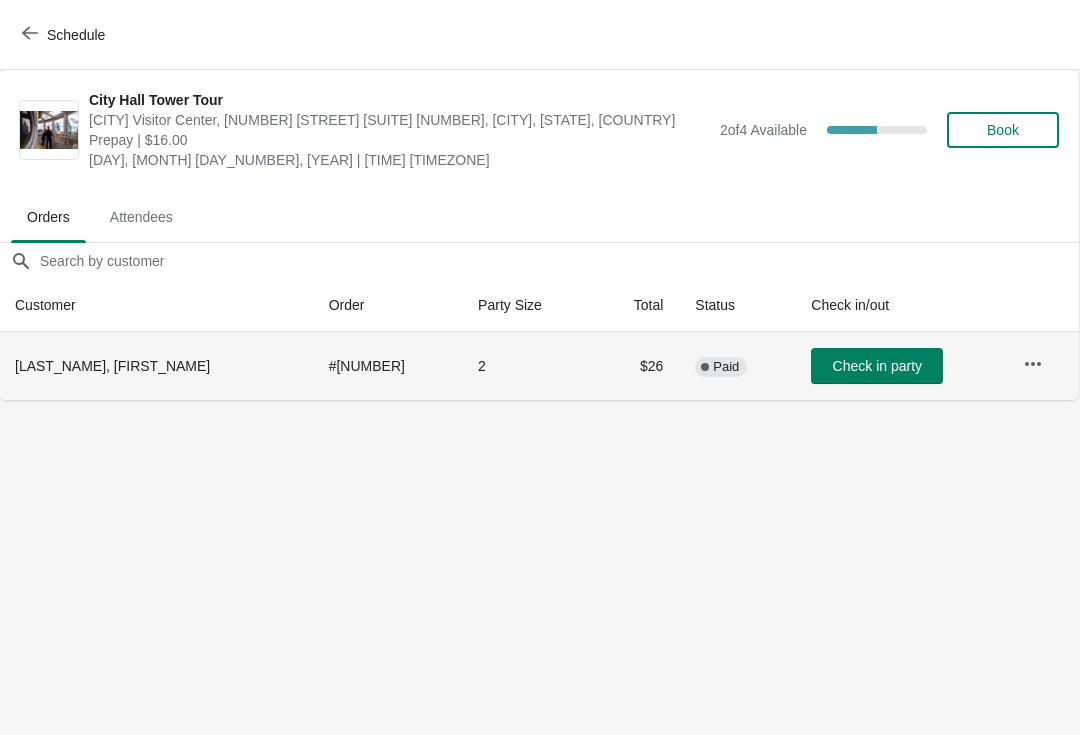 click on "# 6407145619625" at bounding box center [387, 366] 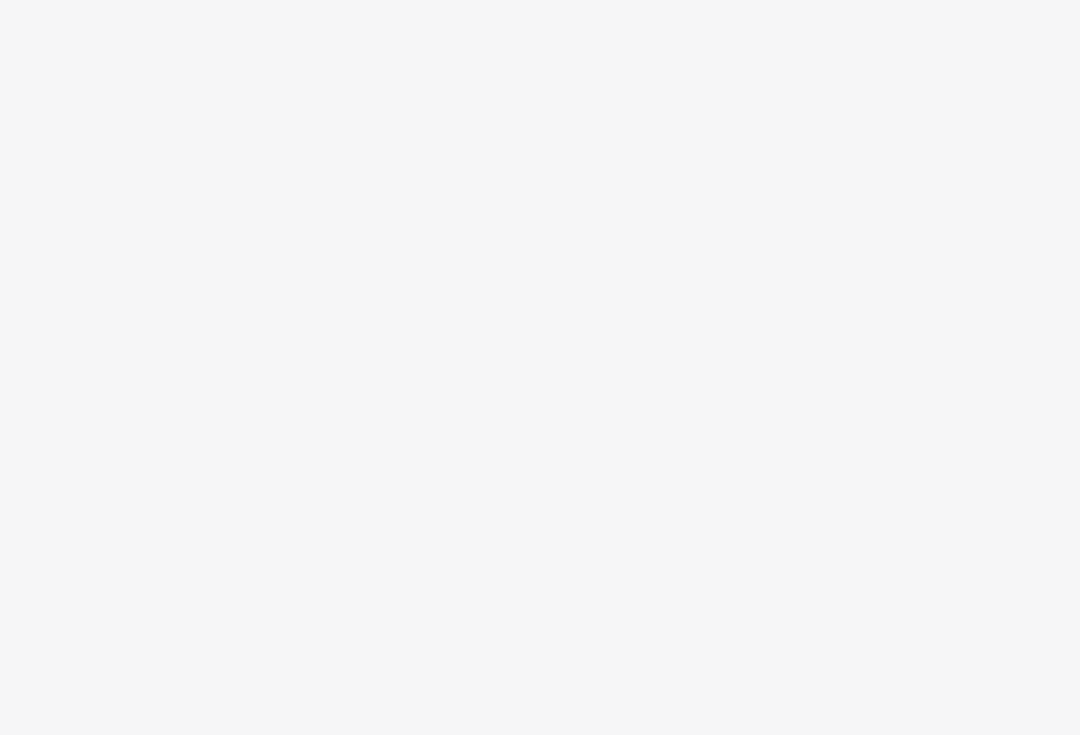 scroll, scrollTop: 0, scrollLeft: 0, axis: both 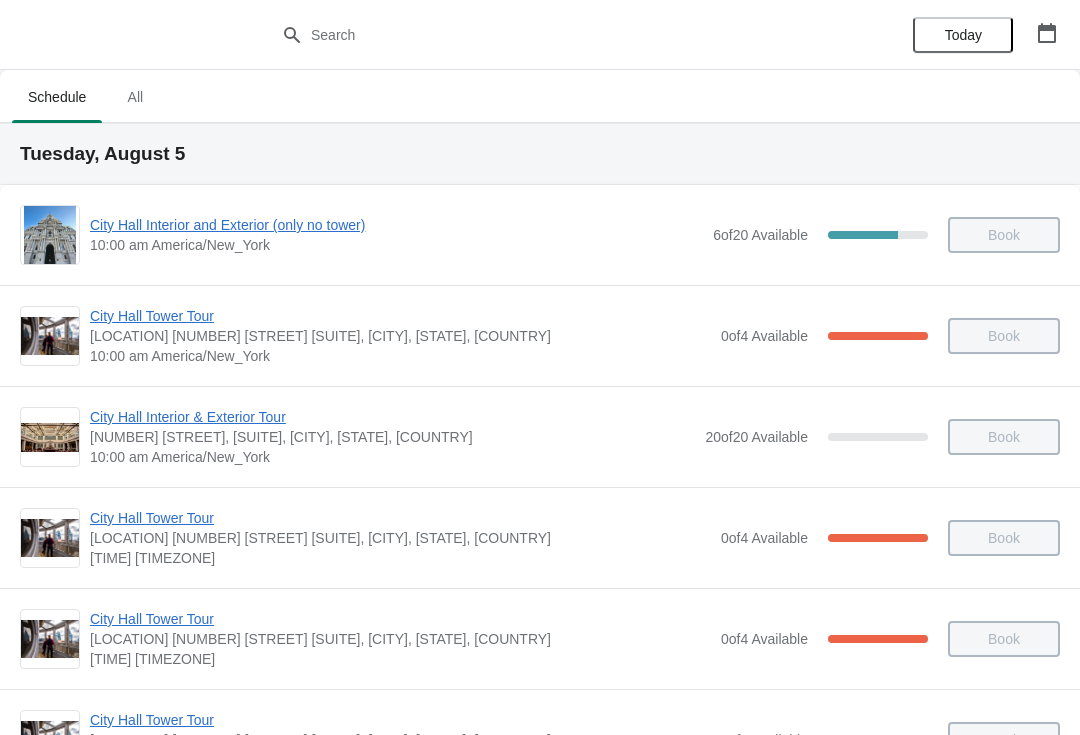 click at bounding box center [1047, 33] 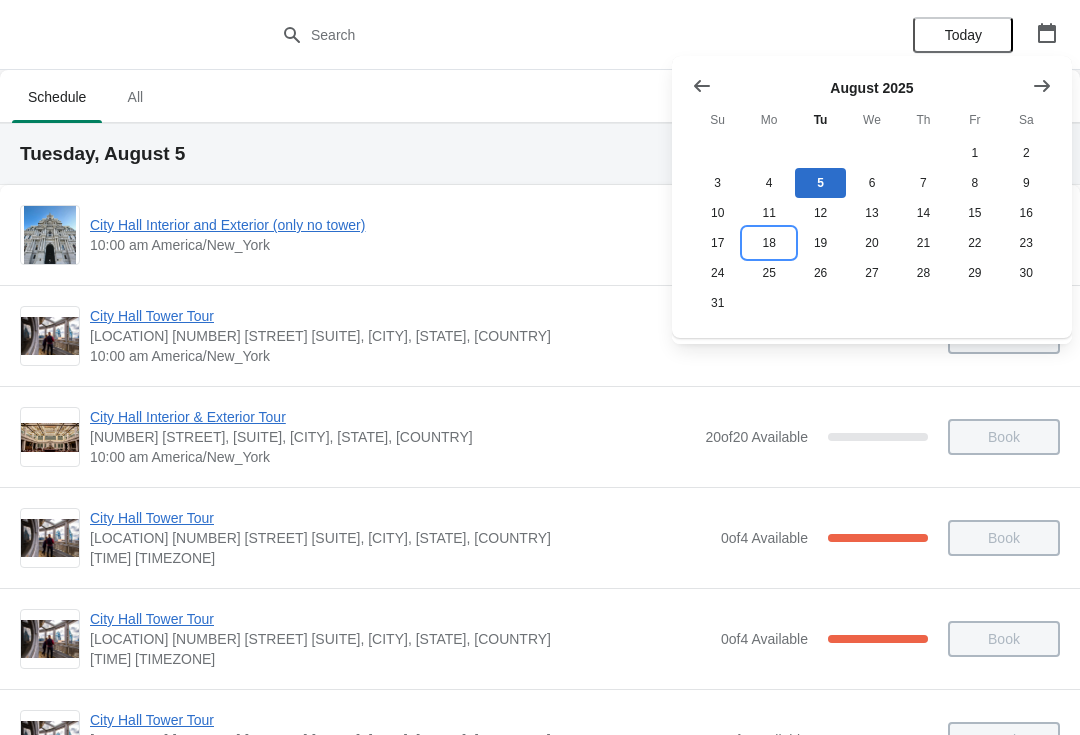 click on "18" at bounding box center (768, 243) 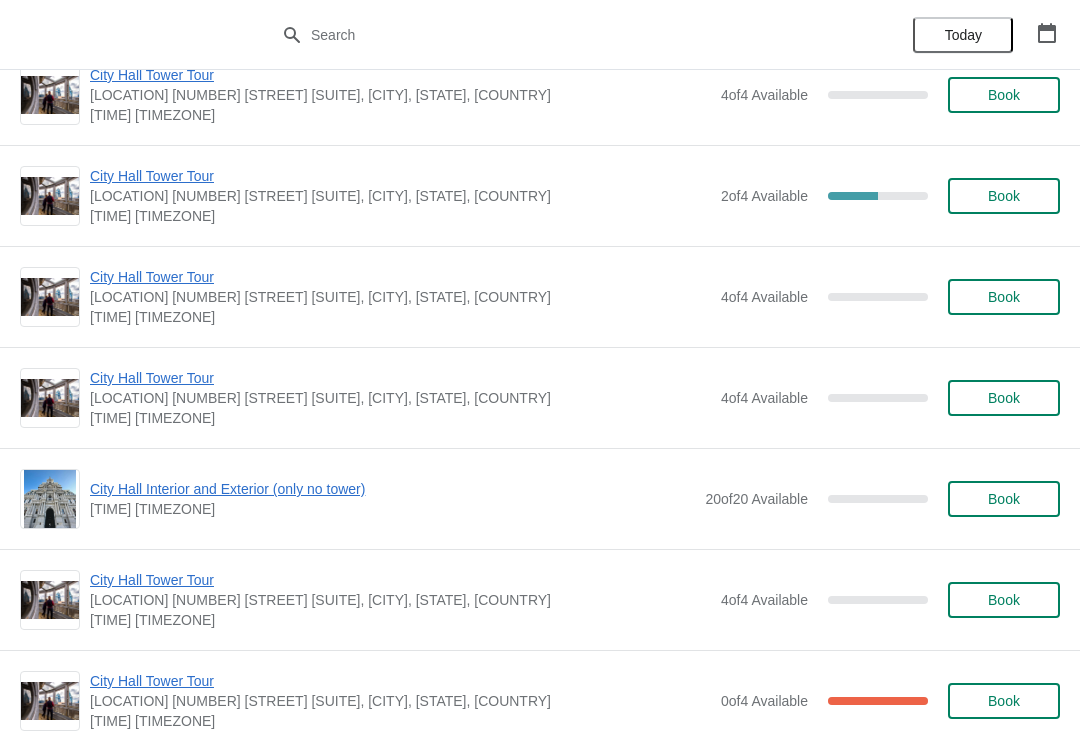 scroll, scrollTop: 1152, scrollLeft: 0, axis: vertical 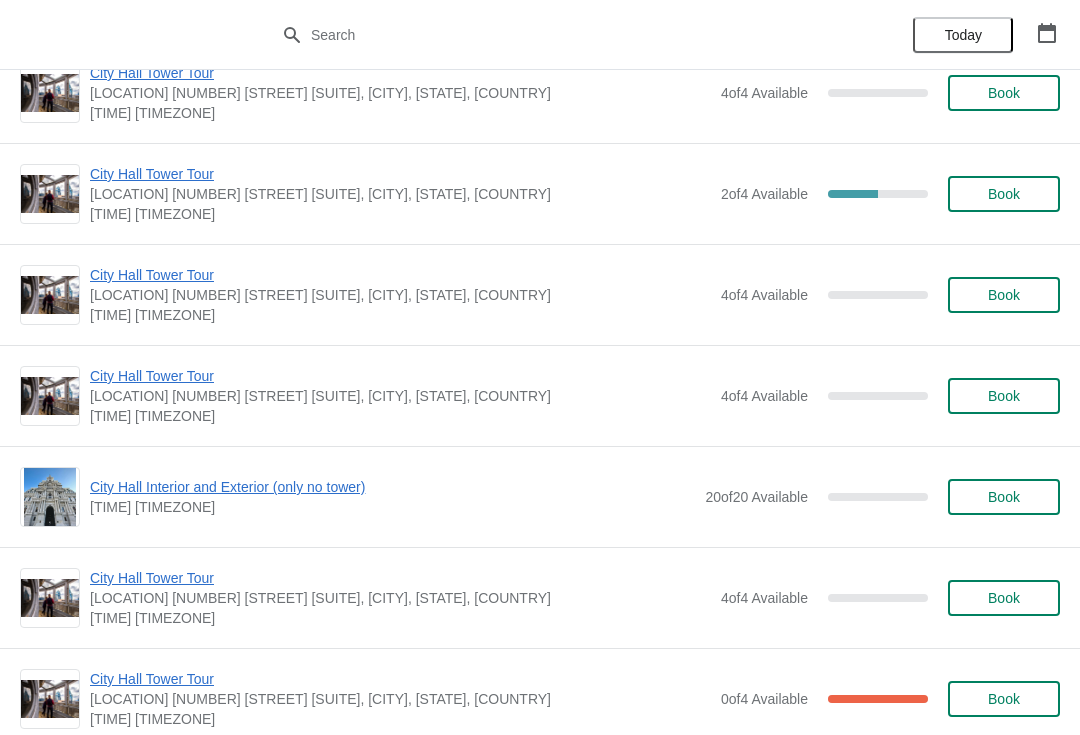 click on "City Hall Tower Tour" at bounding box center (400, 578) 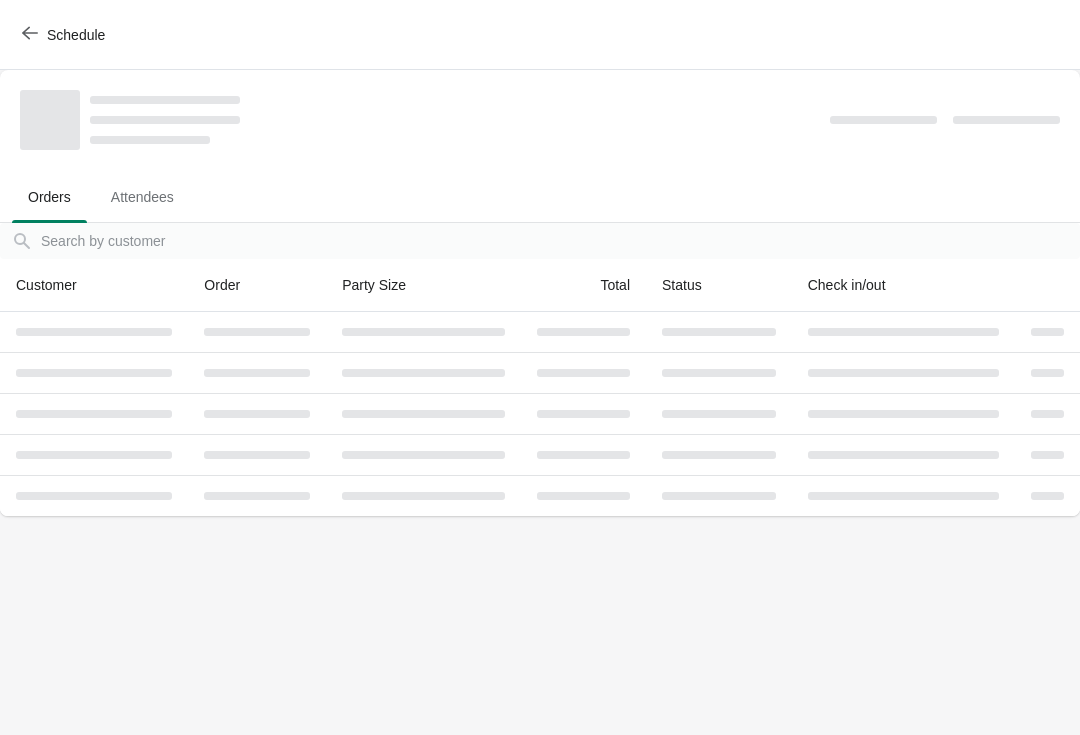 scroll, scrollTop: 0, scrollLeft: 0, axis: both 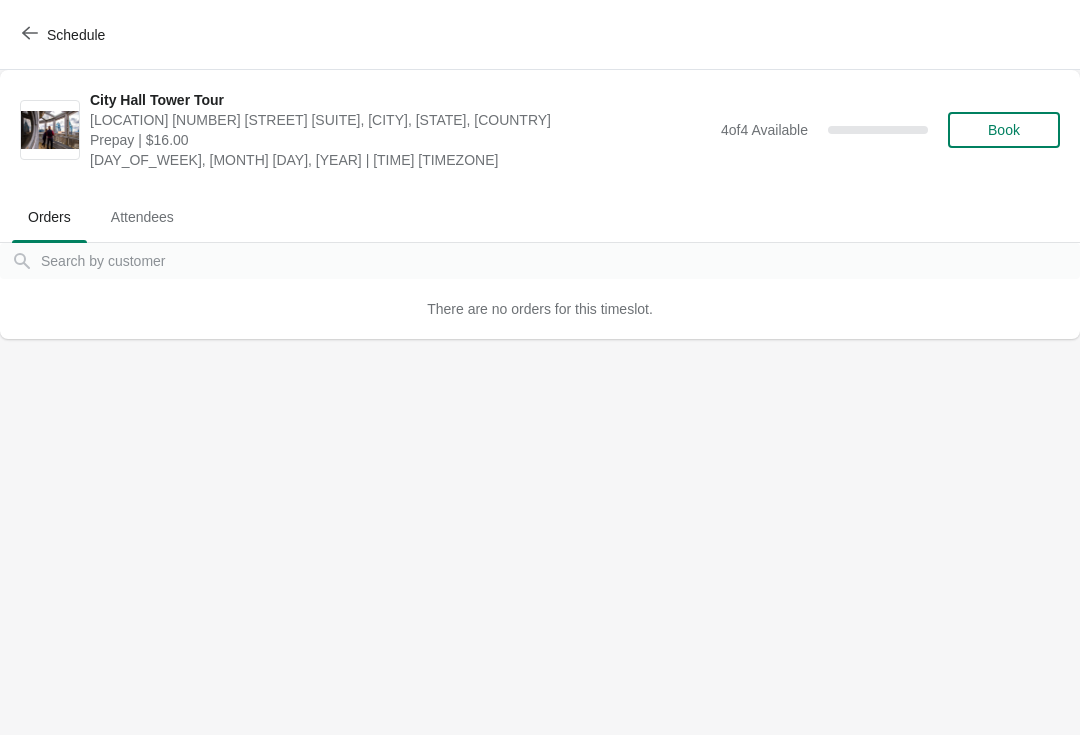 click 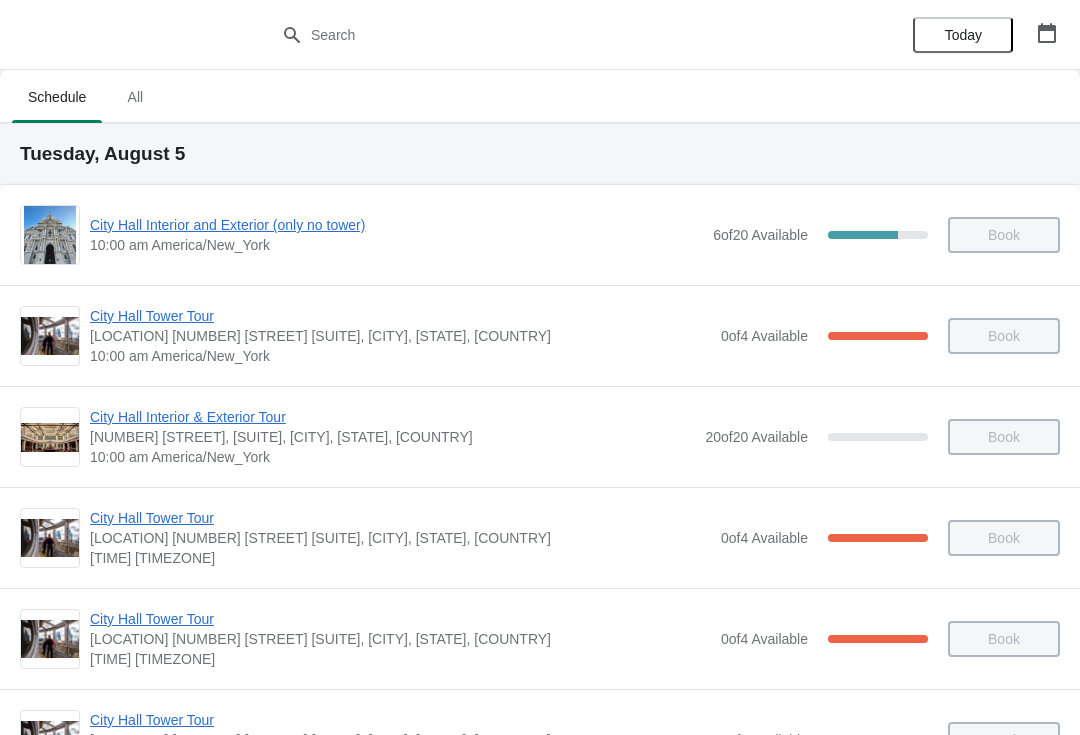 click at bounding box center (1047, 33) 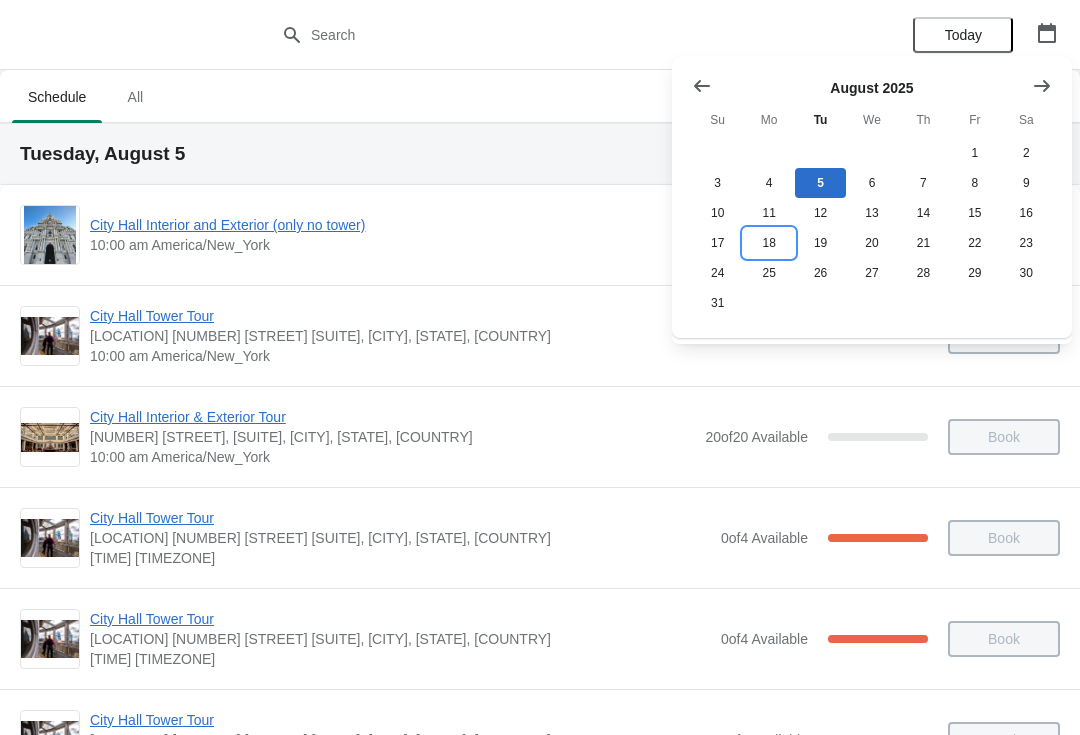 click on "18" at bounding box center [768, 243] 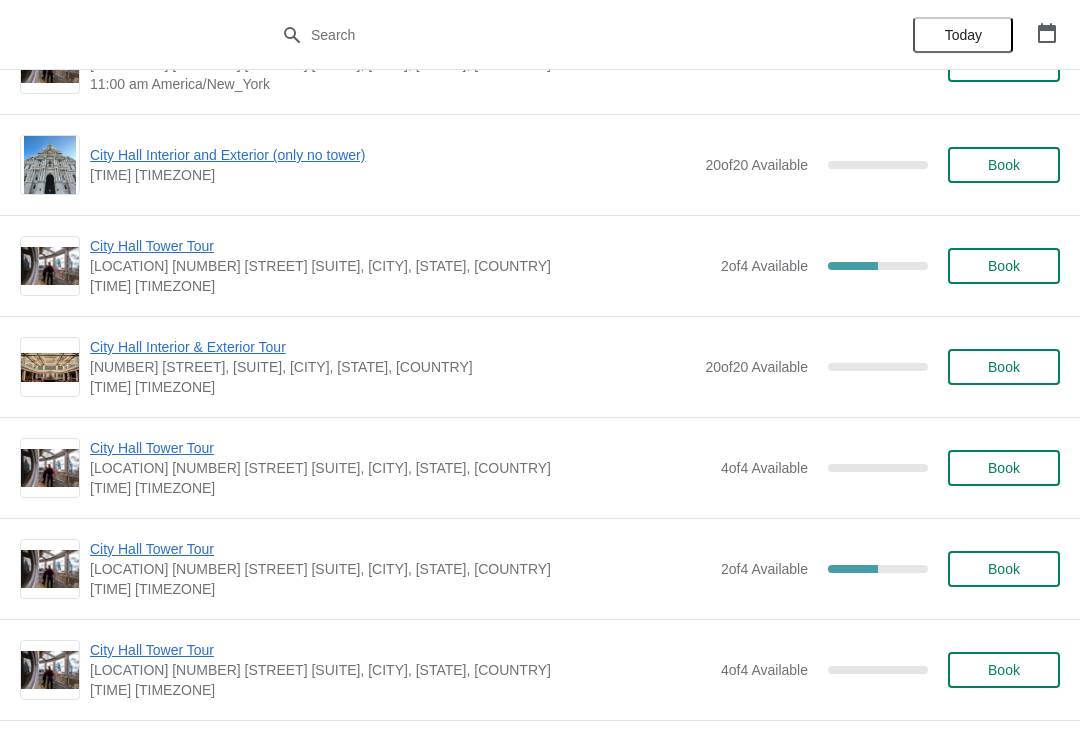 scroll, scrollTop: 785, scrollLeft: 0, axis: vertical 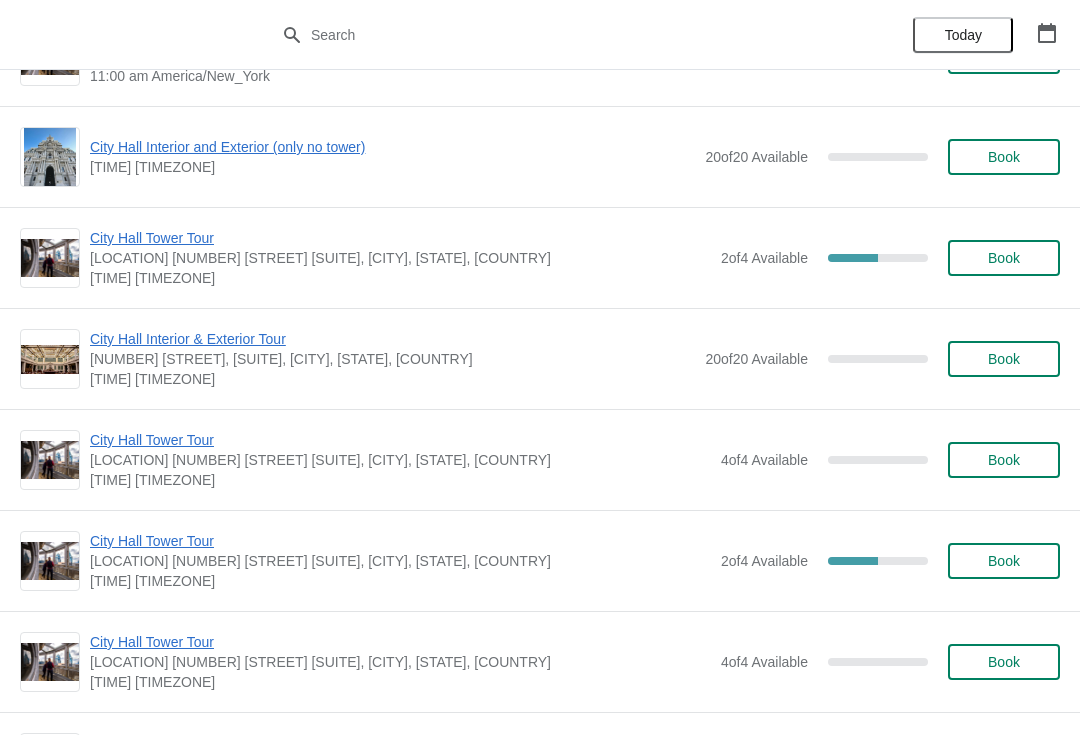 click on "City Hall Tower Tour" at bounding box center [400, 541] 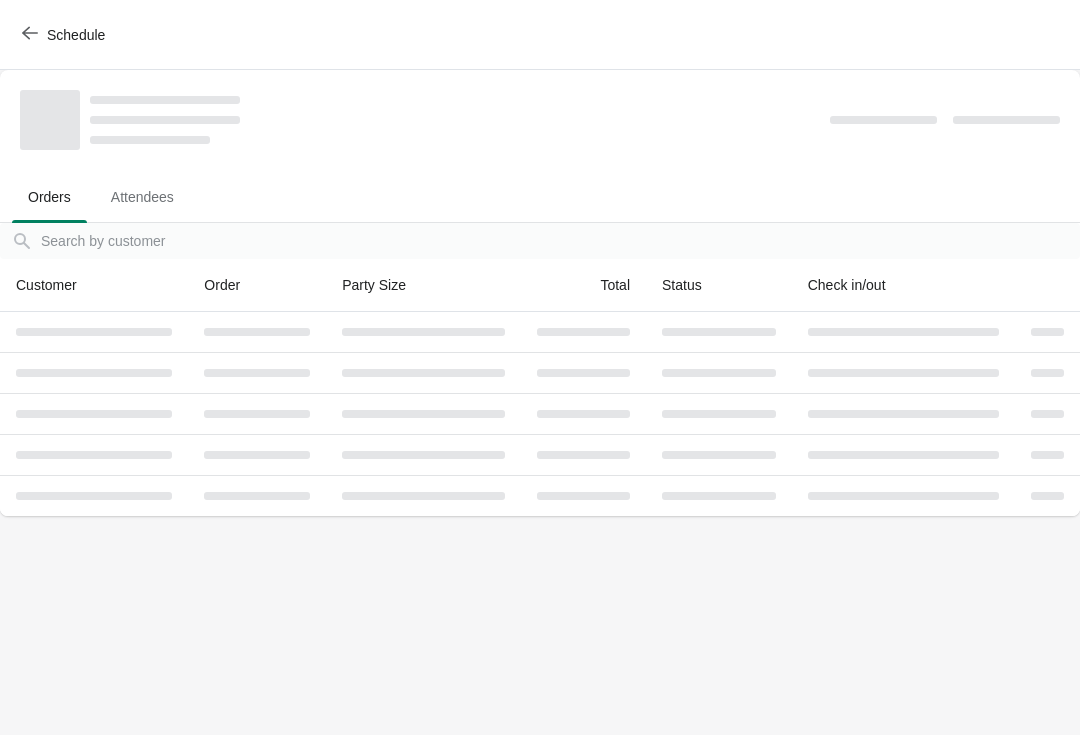 scroll, scrollTop: 0, scrollLeft: 0, axis: both 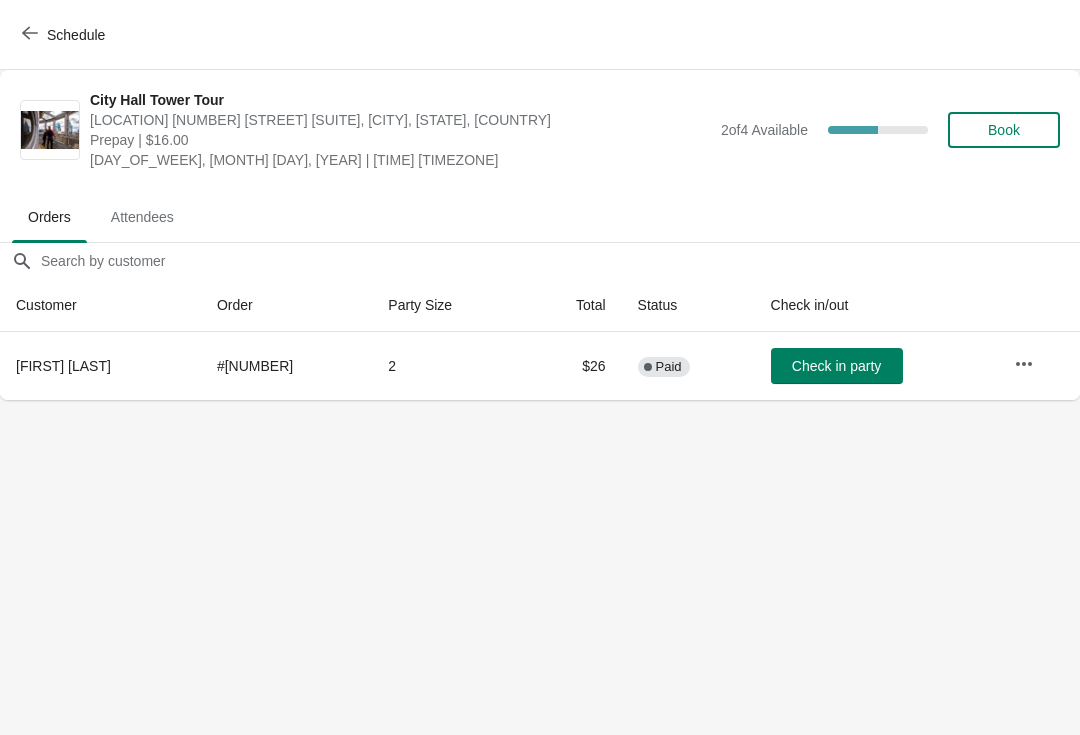 click 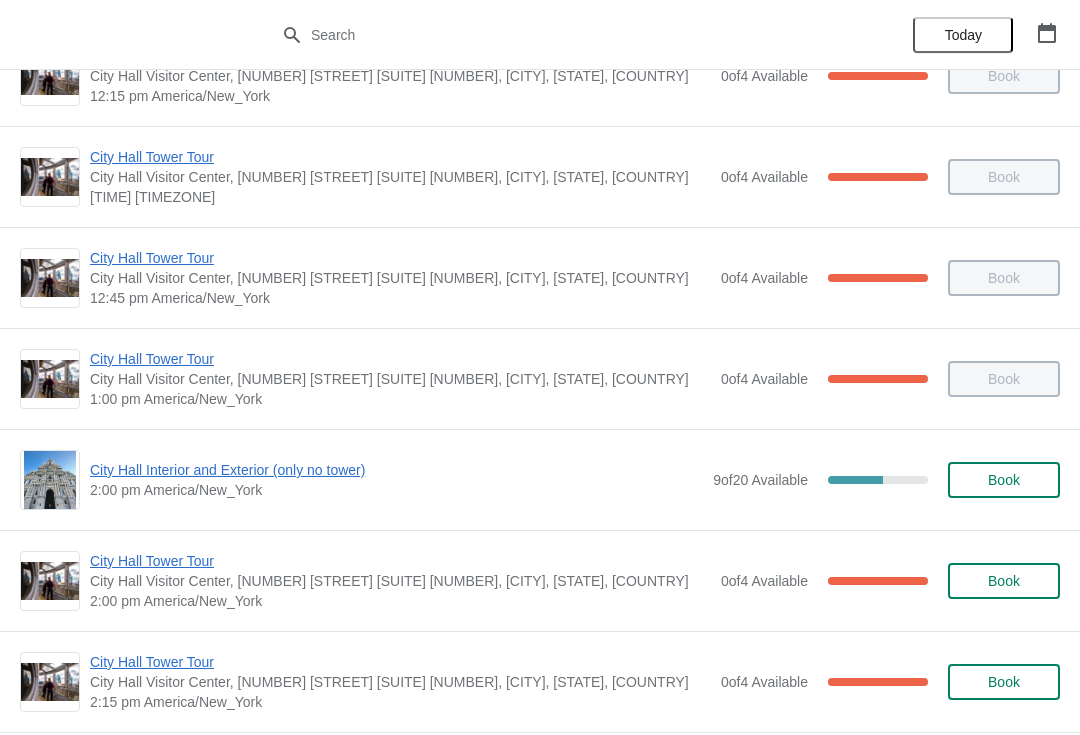 scroll, scrollTop: 1158, scrollLeft: 0, axis: vertical 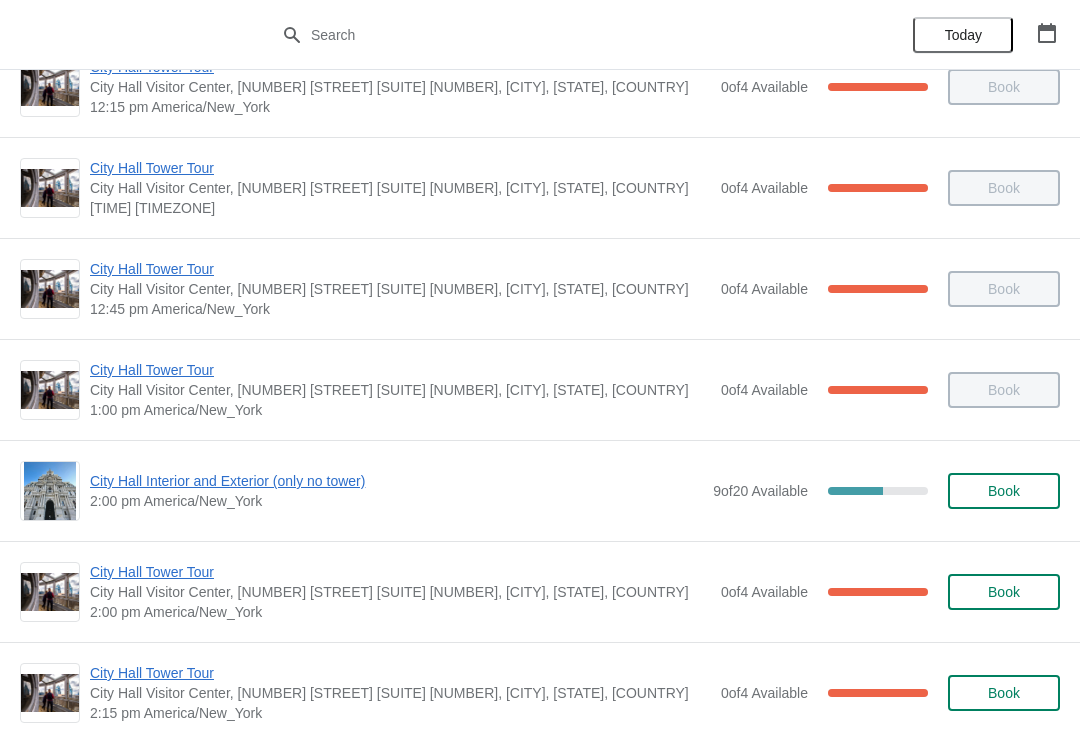 click on "City Hall Interior and Exterior (only no tower)" at bounding box center [396, 481] 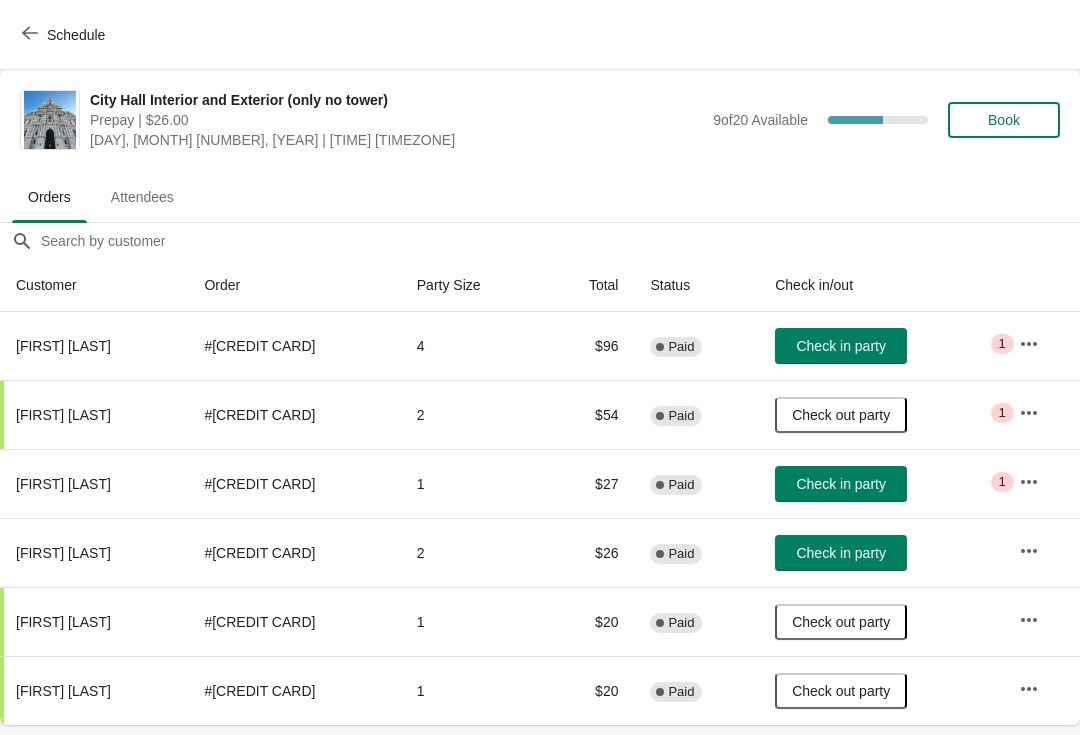 click on "Check in party" at bounding box center (881, 483) 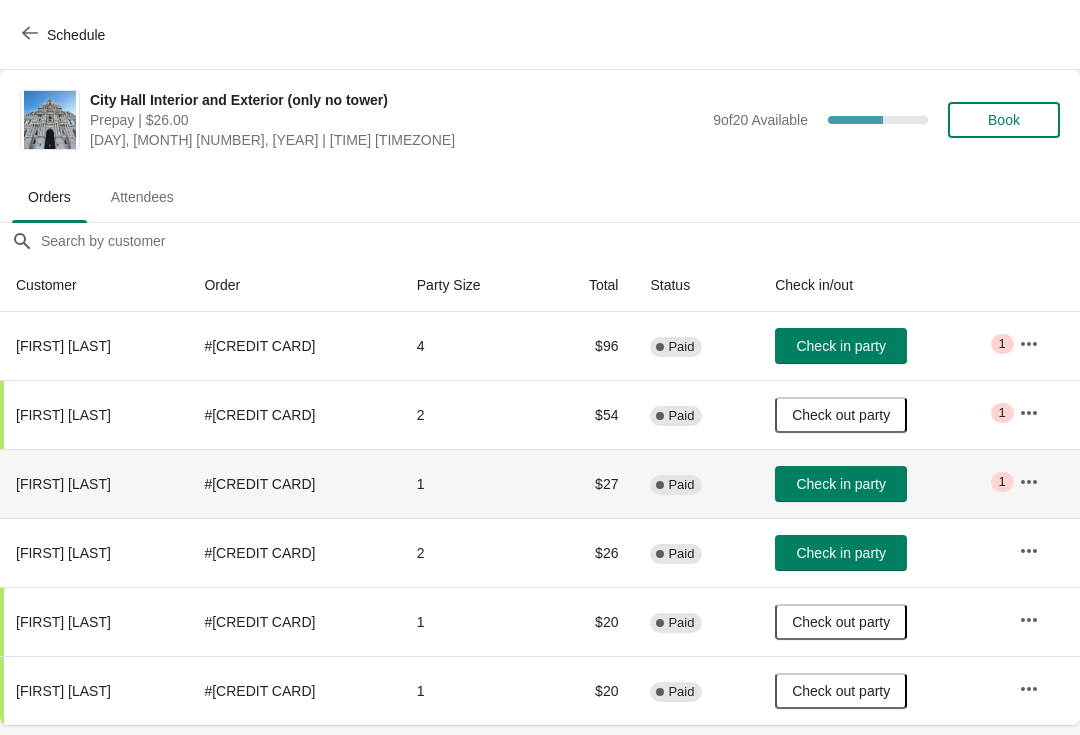 click on "Check in party" at bounding box center (840, 484) 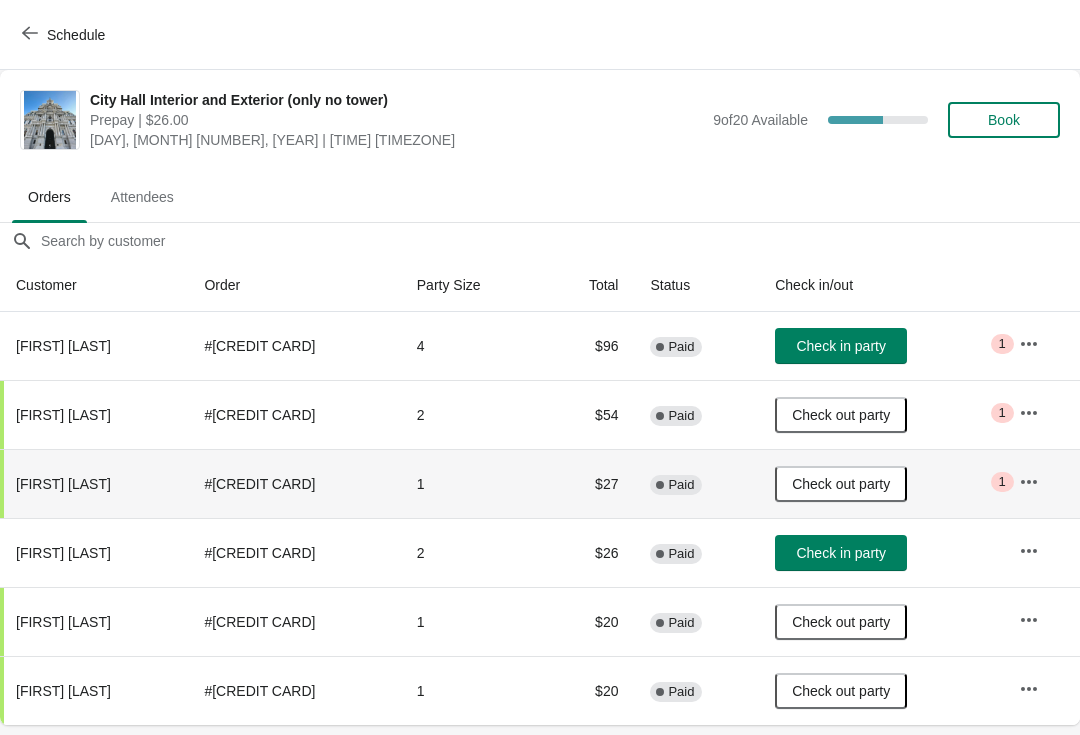 click on "Schedule" at bounding box center [65, 35] 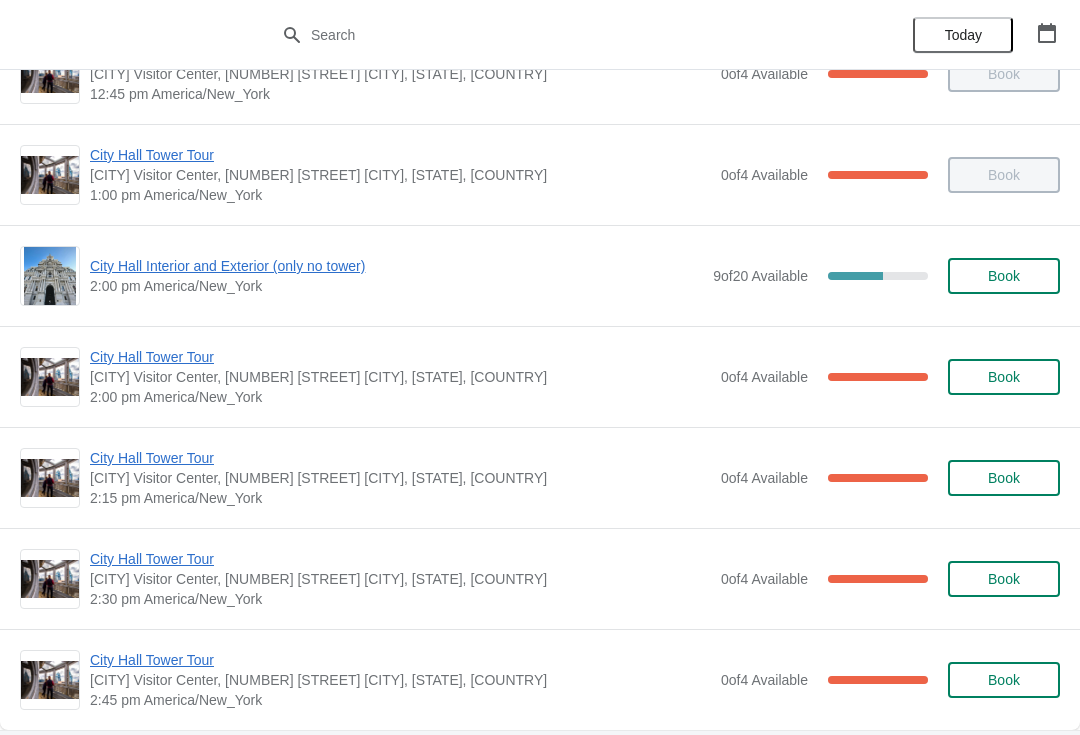 scroll, scrollTop: 1368, scrollLeft: 0, axis: vertical 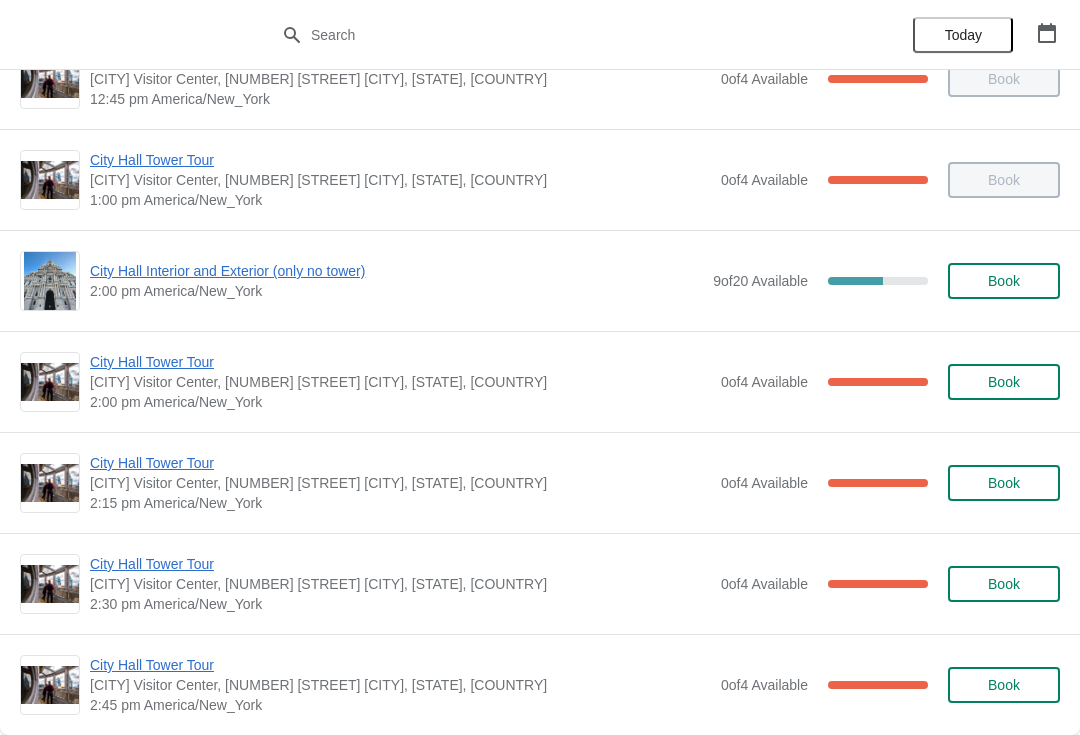 click on "City Hall Tower Tour" at bounding box center [400, 463] 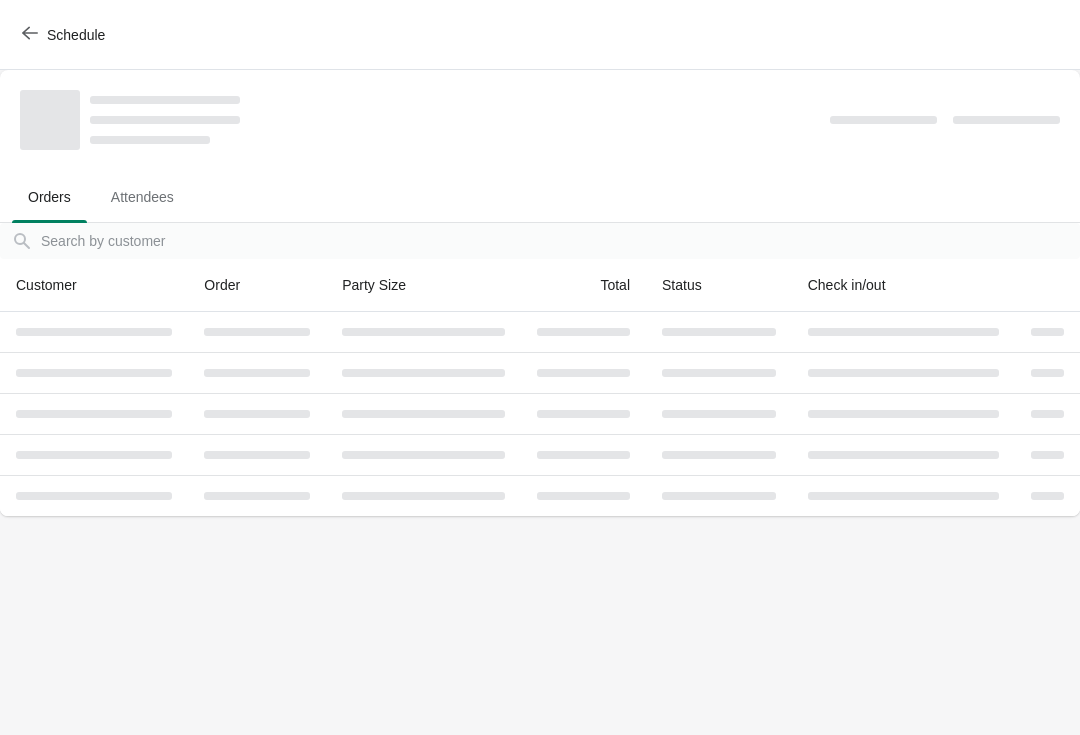 scroll, scrollTop: 0, scrollLeft: 0, axis: both 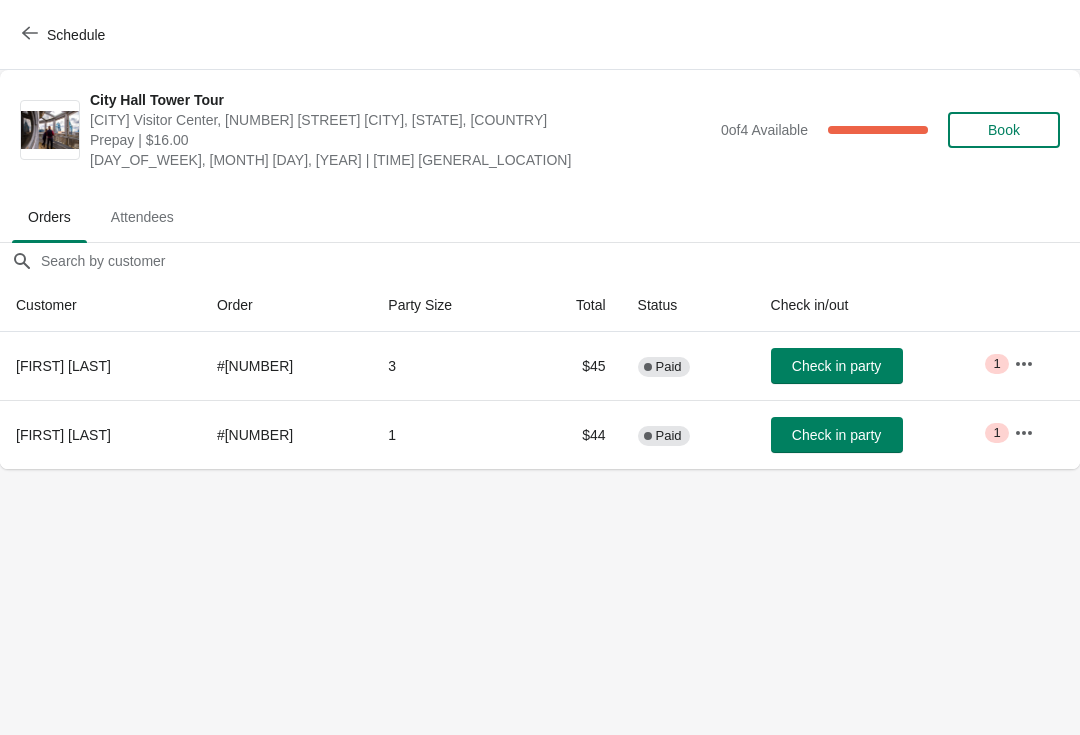 click on "Check in party" at bounding box center (837, 435) 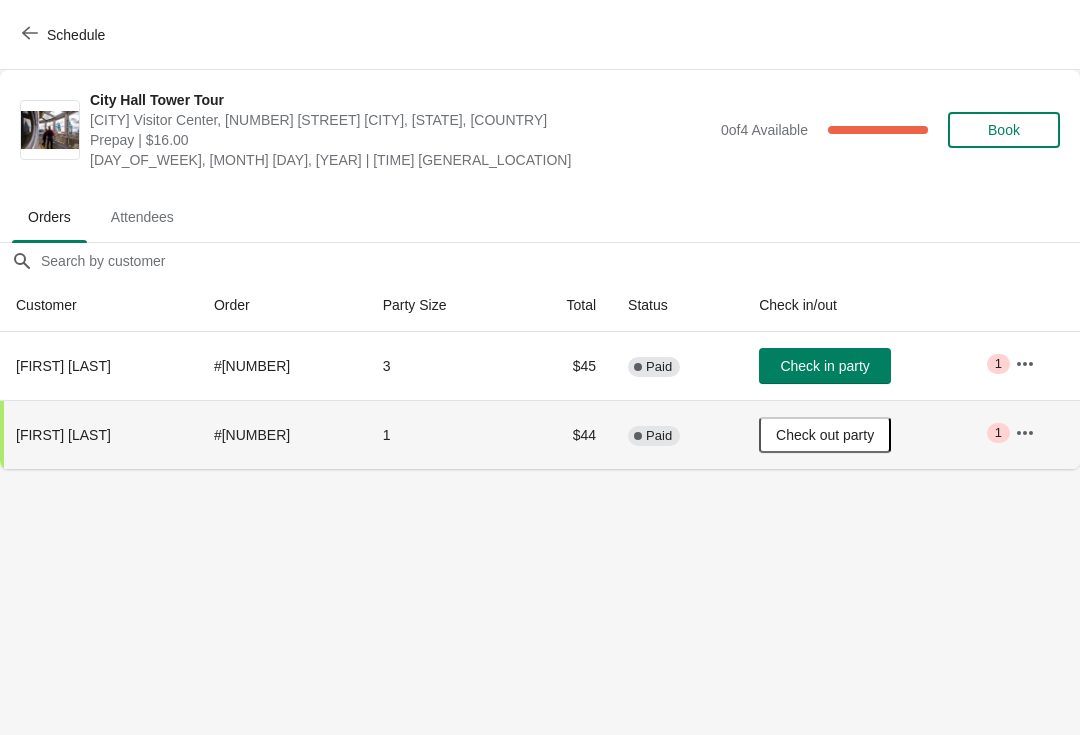 click on "Schedule" at bounding box center (65, 35) 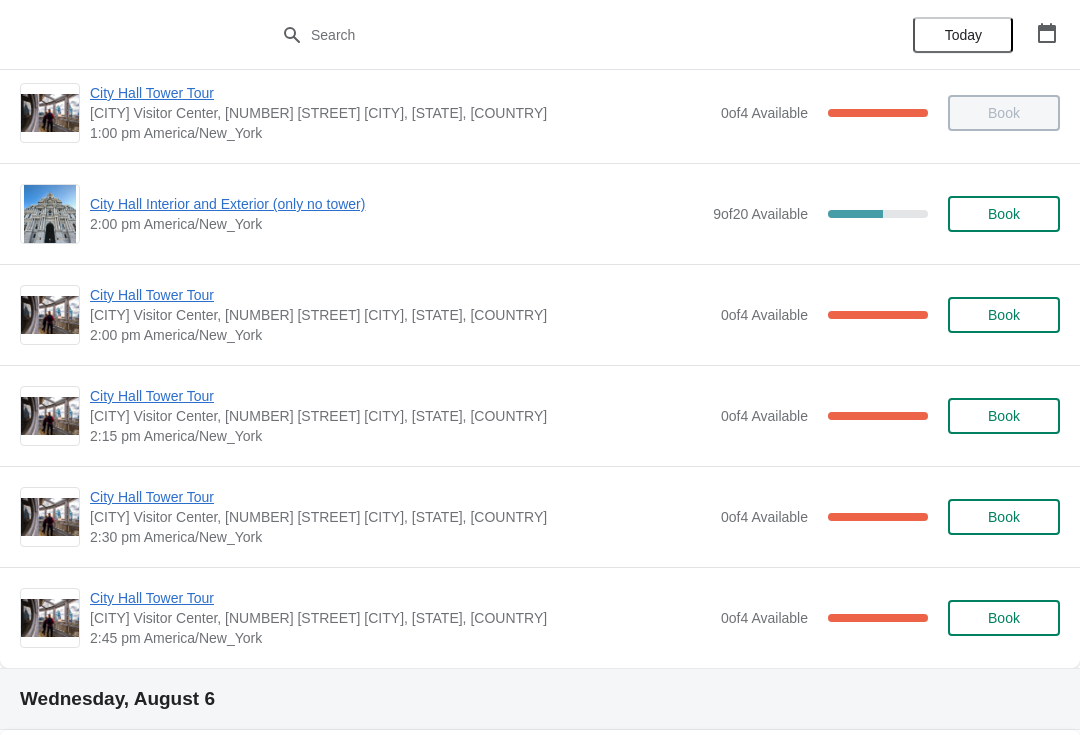 scroll, scrollTop: 1437, scrollLeft: 0, axis: vertical 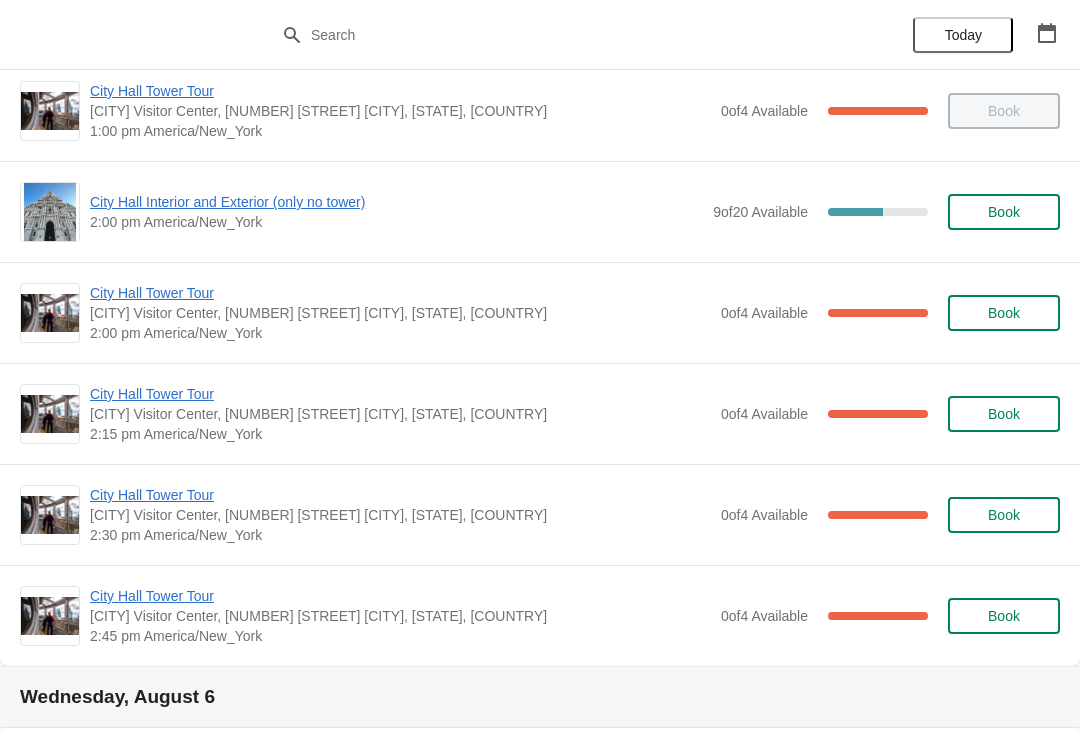 click on "City Hall Interior and Exterior (only no tower) 2:00 pm America/New_York 9  of  20   Available 55.00000000000001 % Book" at bounding box center [540, 212] 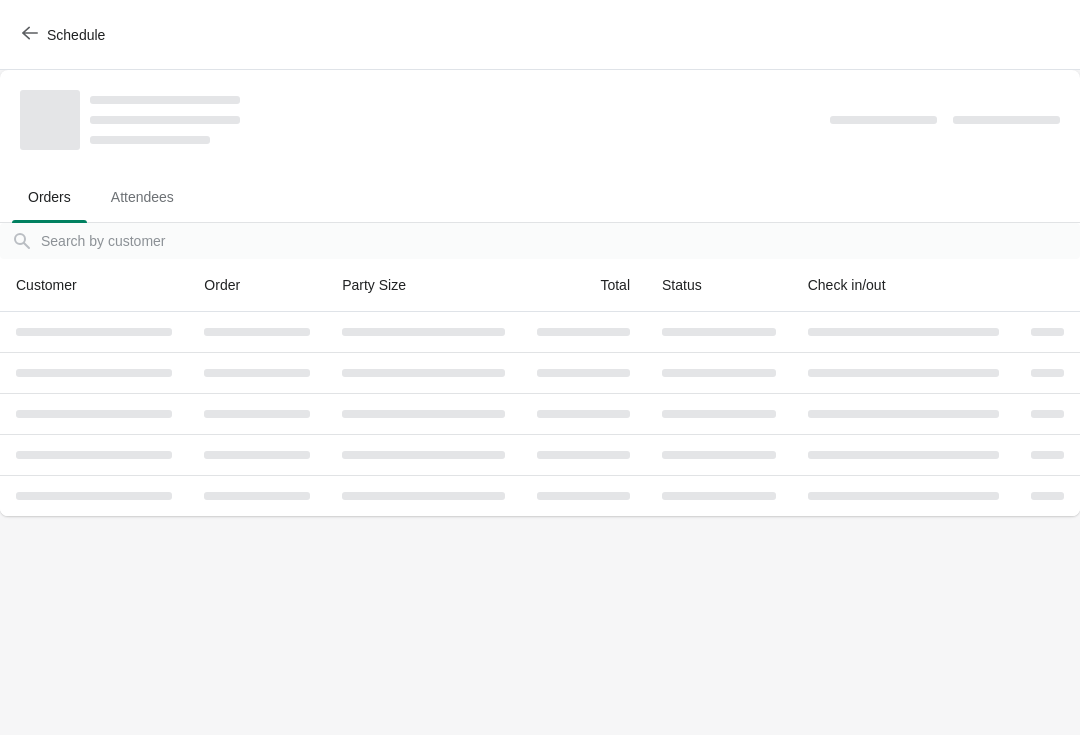 scroll, scrollTop: 0, scrollLeft: 0, axis: both 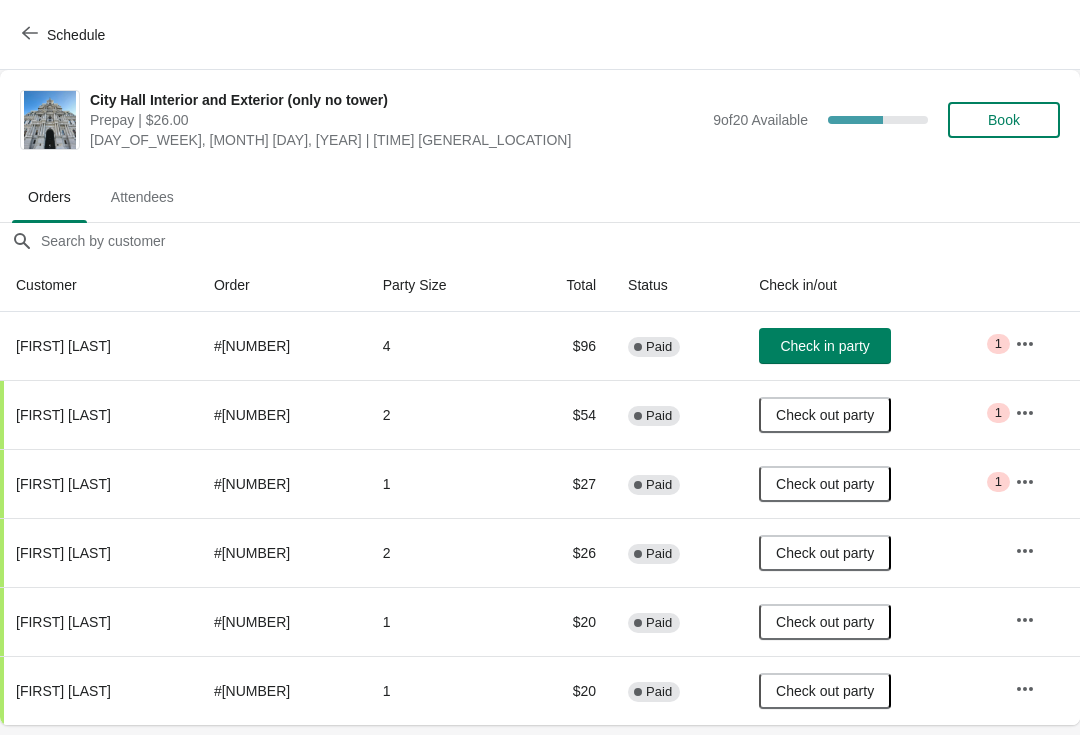 click on "Check in party" at bounding box center (824, 346) 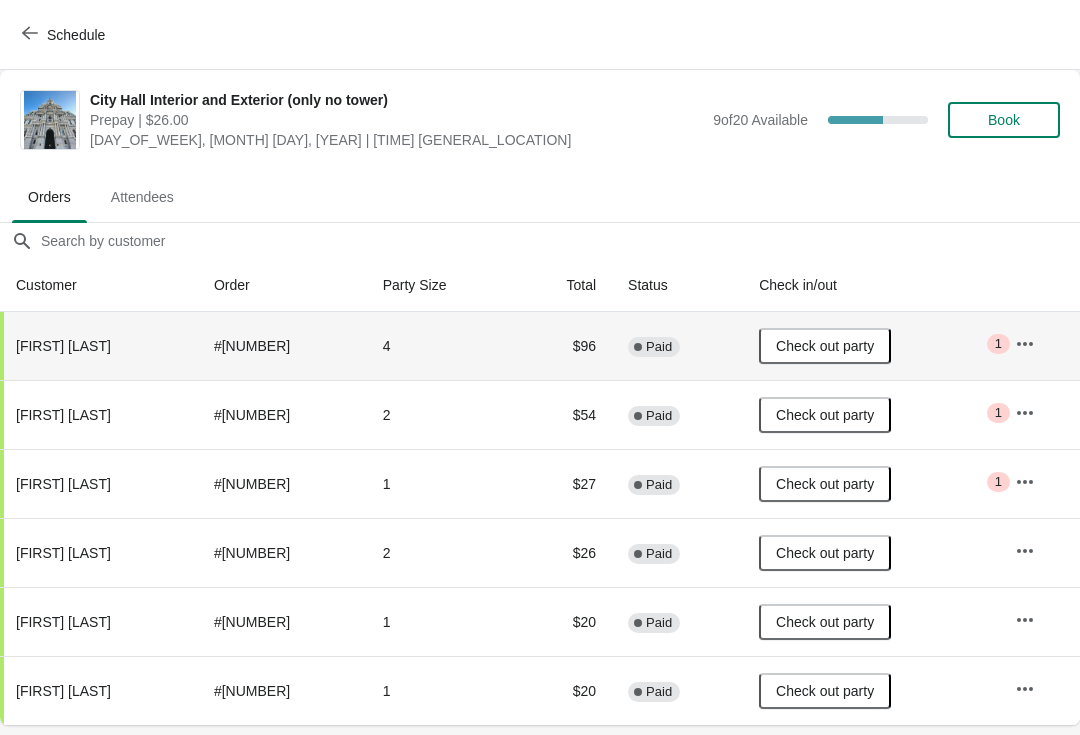 click on "Schedule" at bounding box center (65, 35) 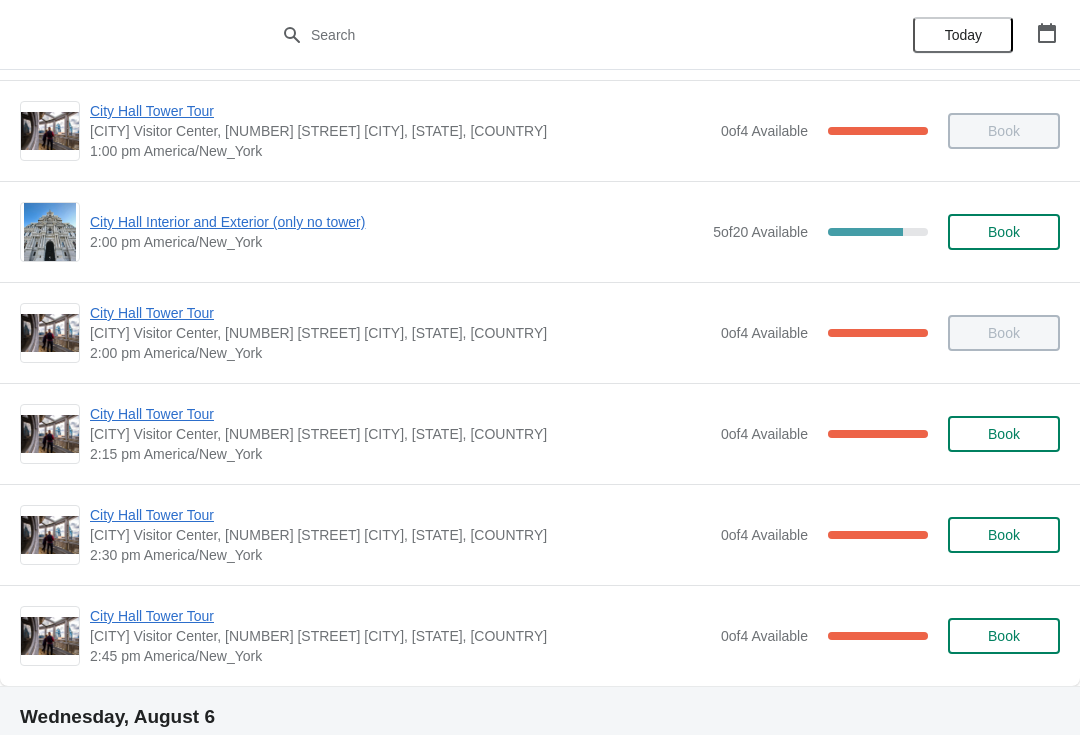 scroll, scrollTop: 1418, scrollLeft: 0, axis: vertical 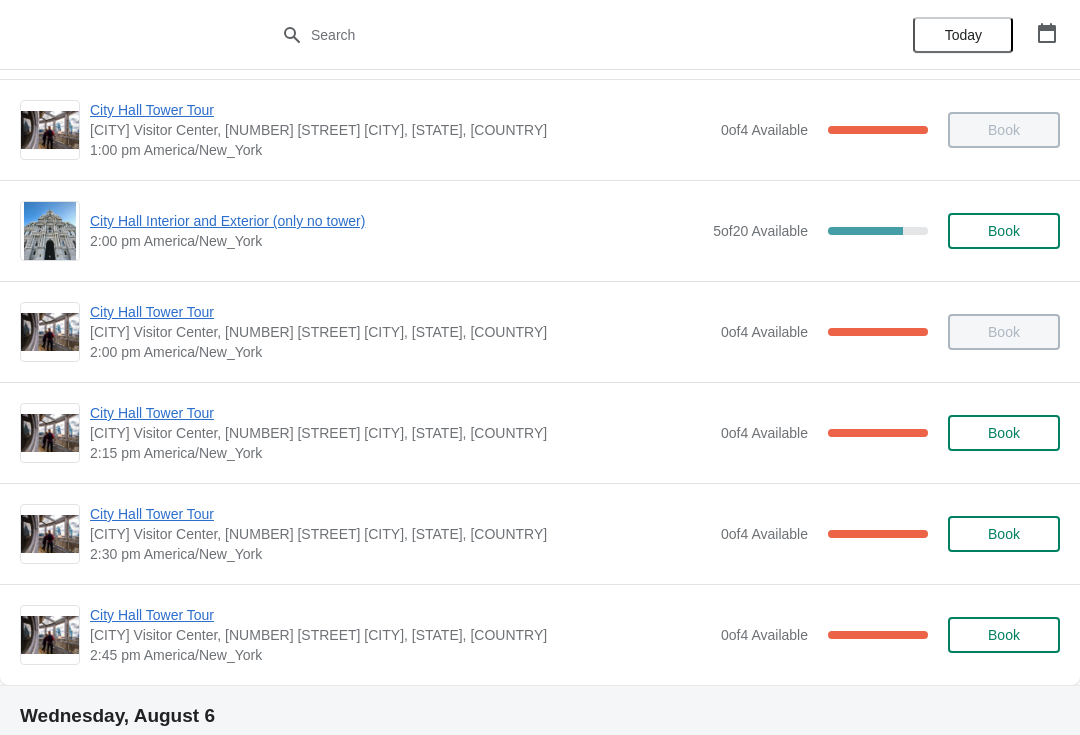click on "City Hall Tower Tour" at bounding box center [400, 514] 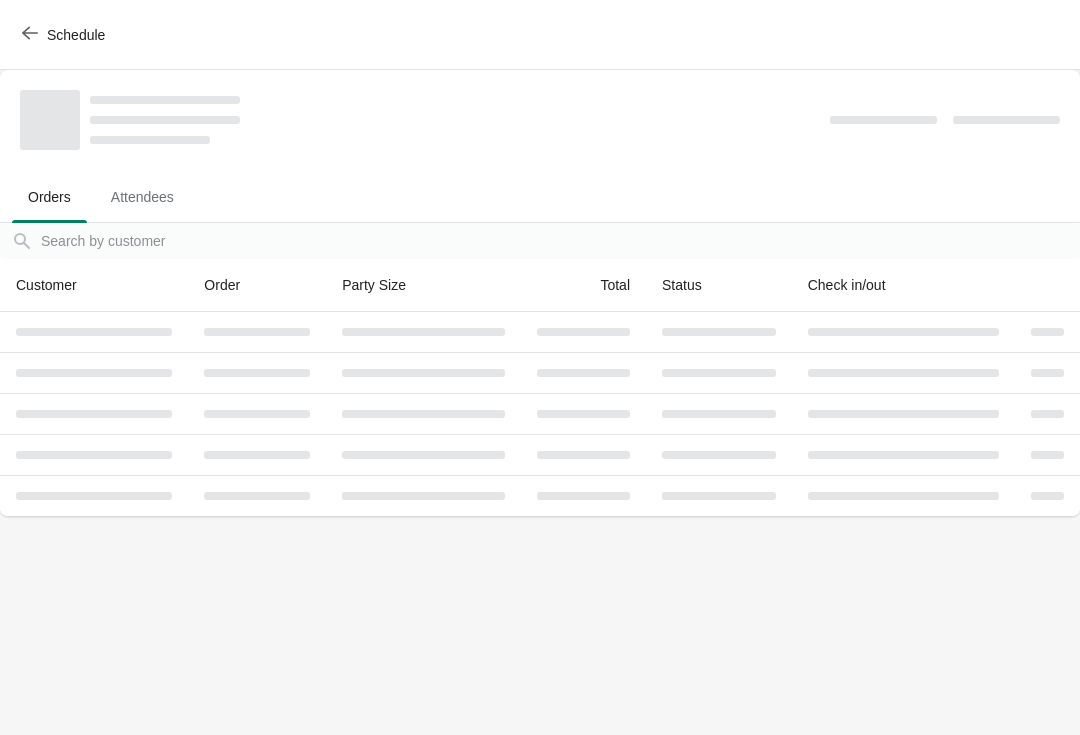 scroll, scrollTop: 0, scrollLeft: 0, axis: both 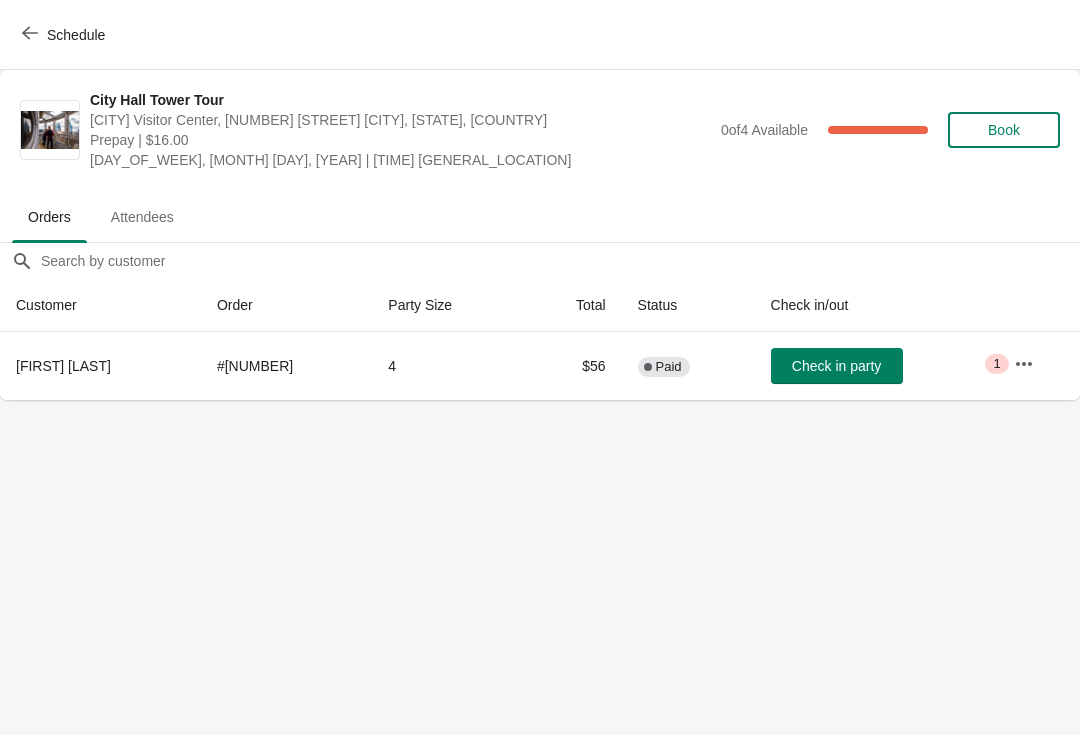 click on "Schedule" at bounding box center [65, 35] 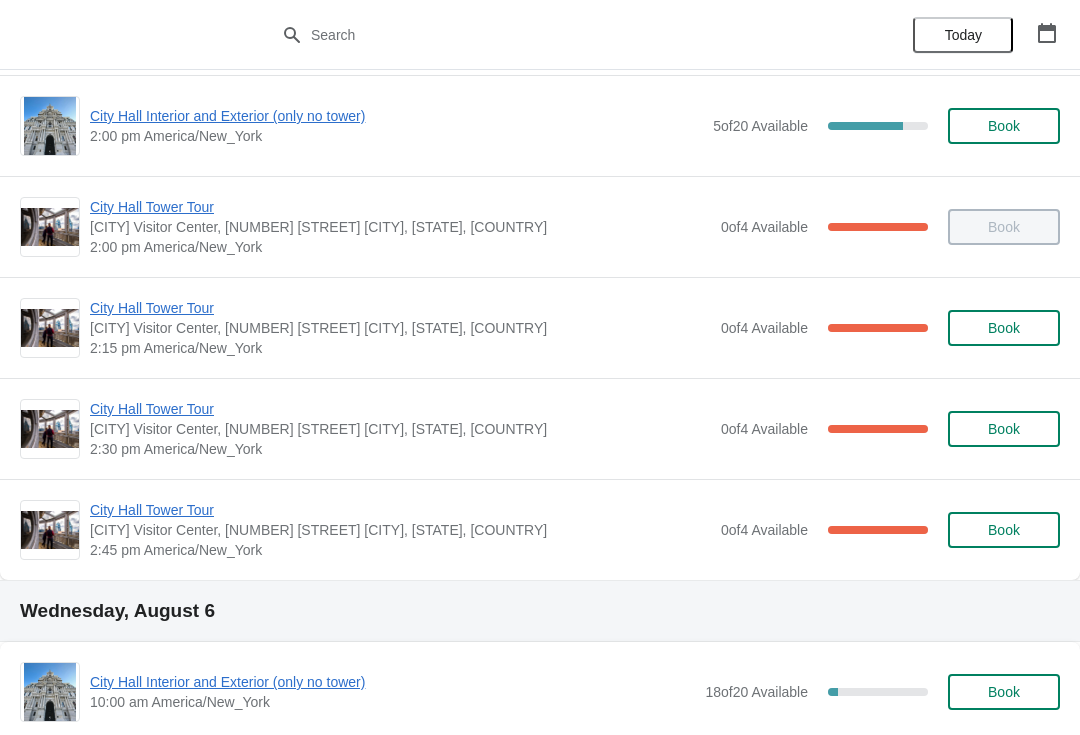 scroll, scrollTop: 1528, scrollLeft: 0, axis: vertical 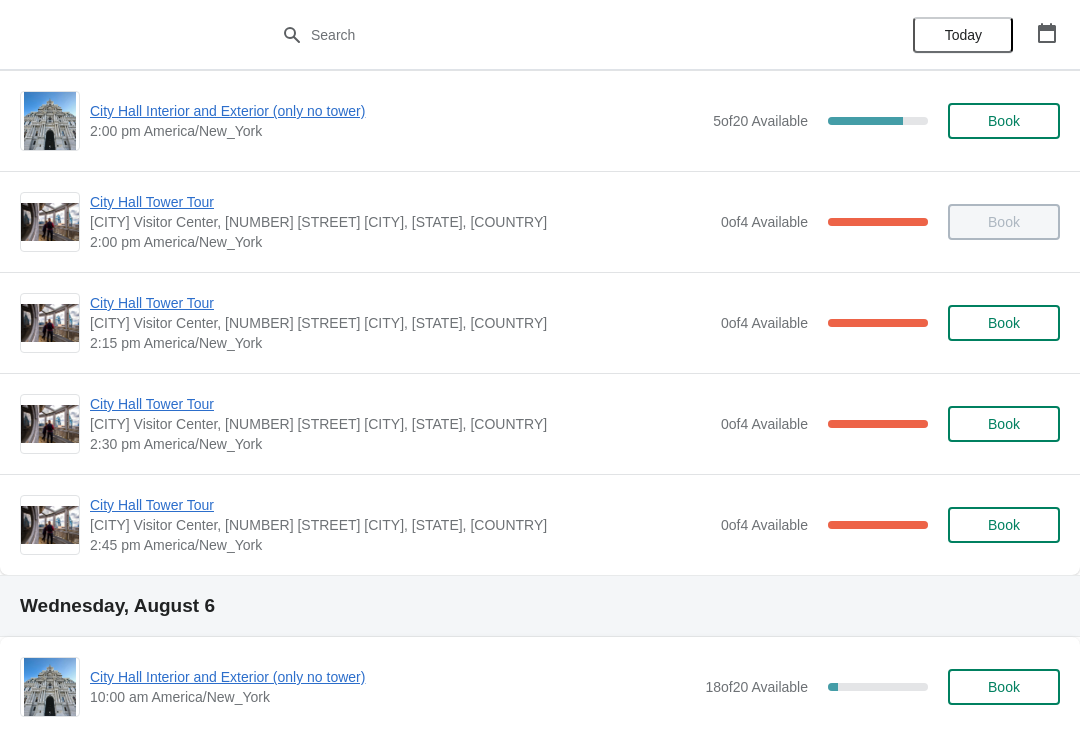 click on "City Hall Tower Tour" at bounding box center (400, 404) 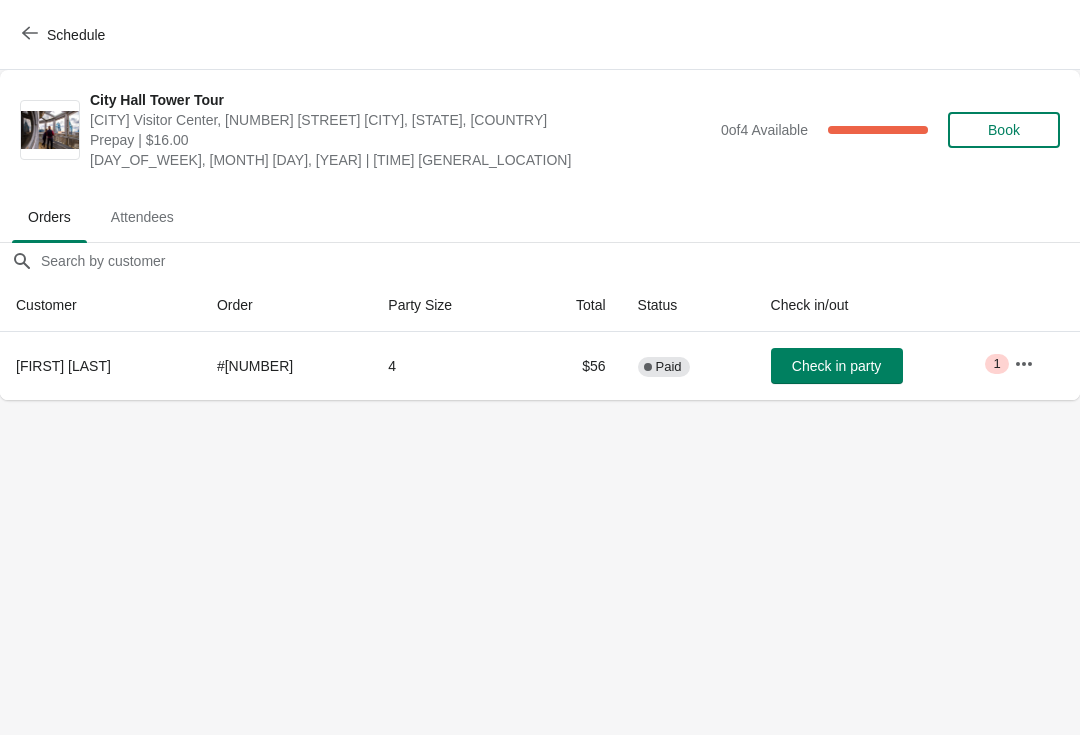 scroll, scrollTop: 0, scrollLeft: 0, axis: both 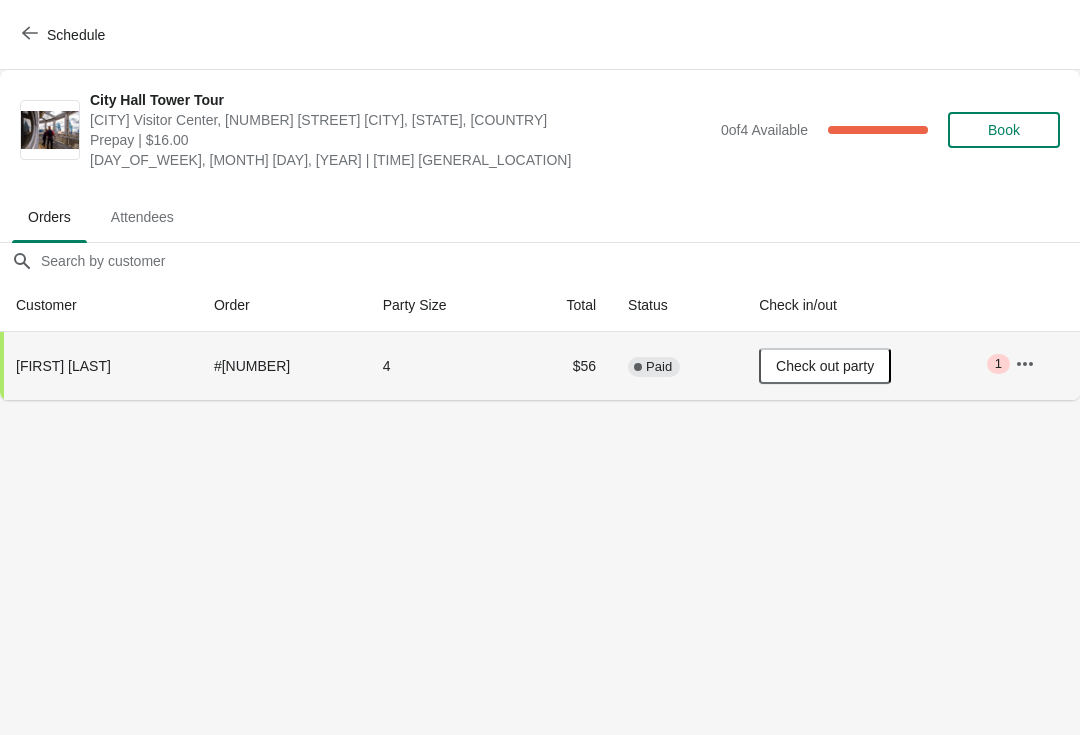 click on "Schedule" at bounding box center (76, 35) 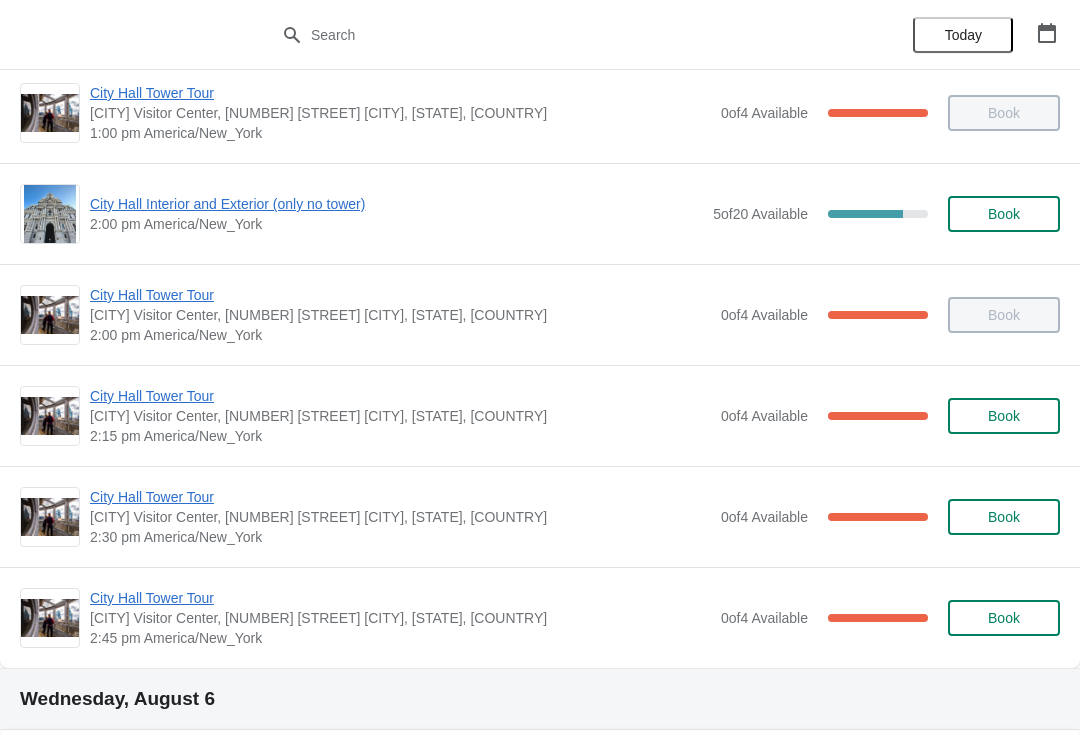 scroll, scrollTop: 1442, scrollLeft: 0, axis: vertical 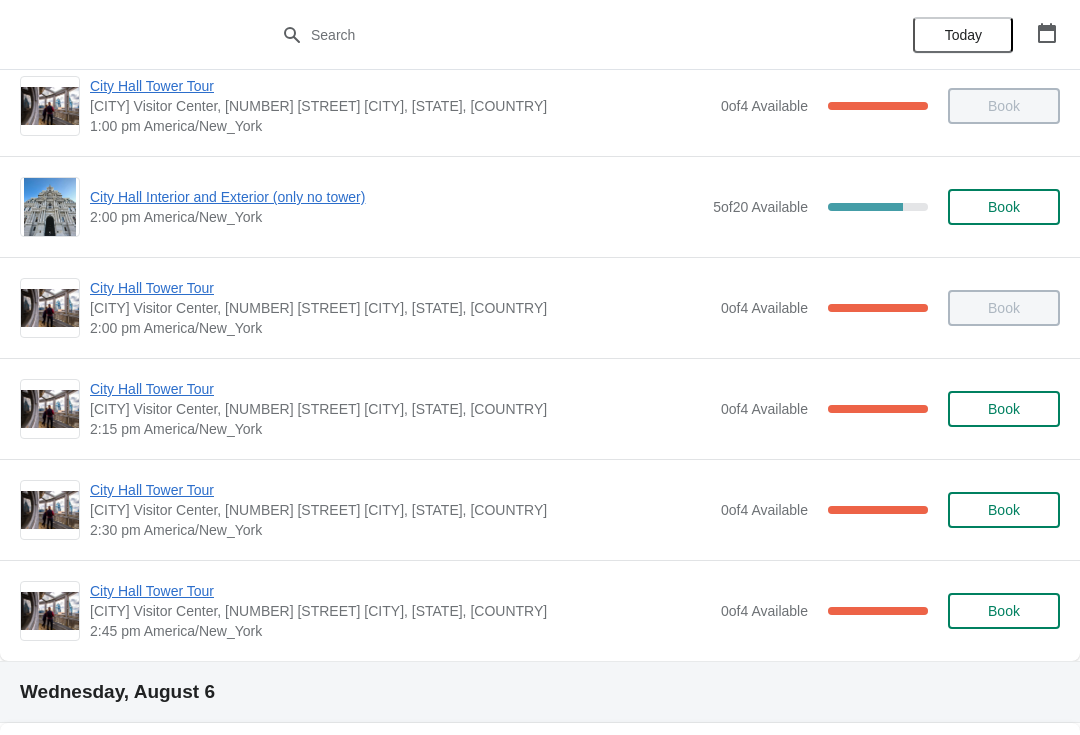 click on "City Hall Tower Tour" at bounding box center [400, 591] 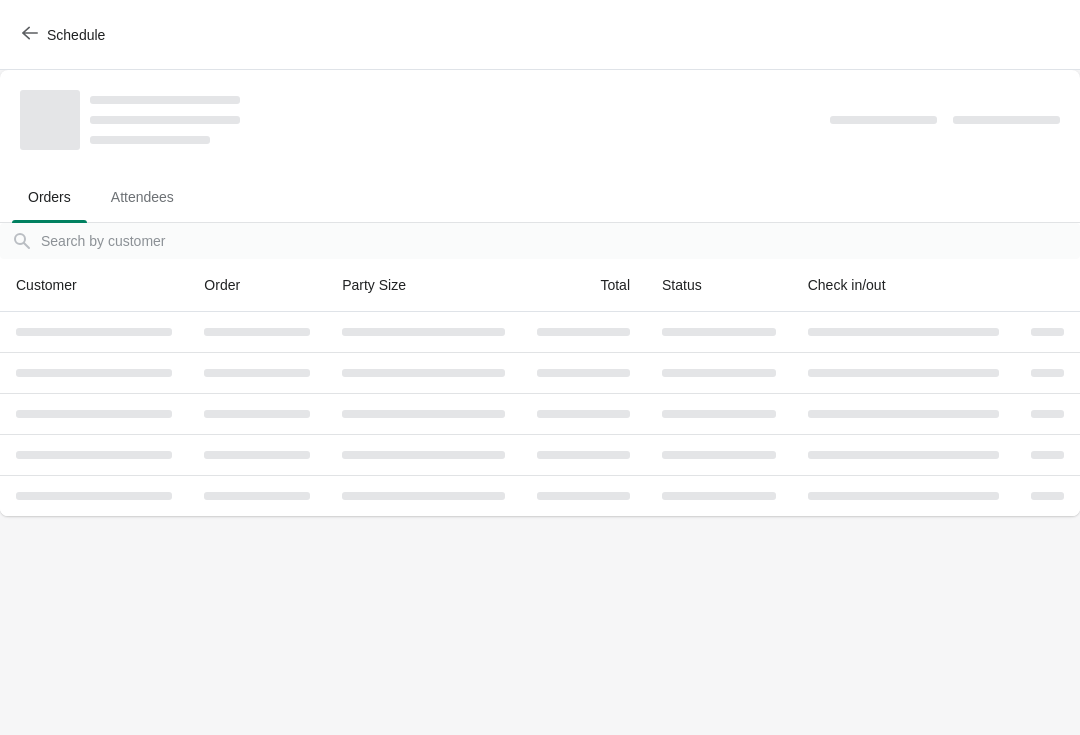 scroll, scrollTop: 0, scrollLeft: 0, axis: both 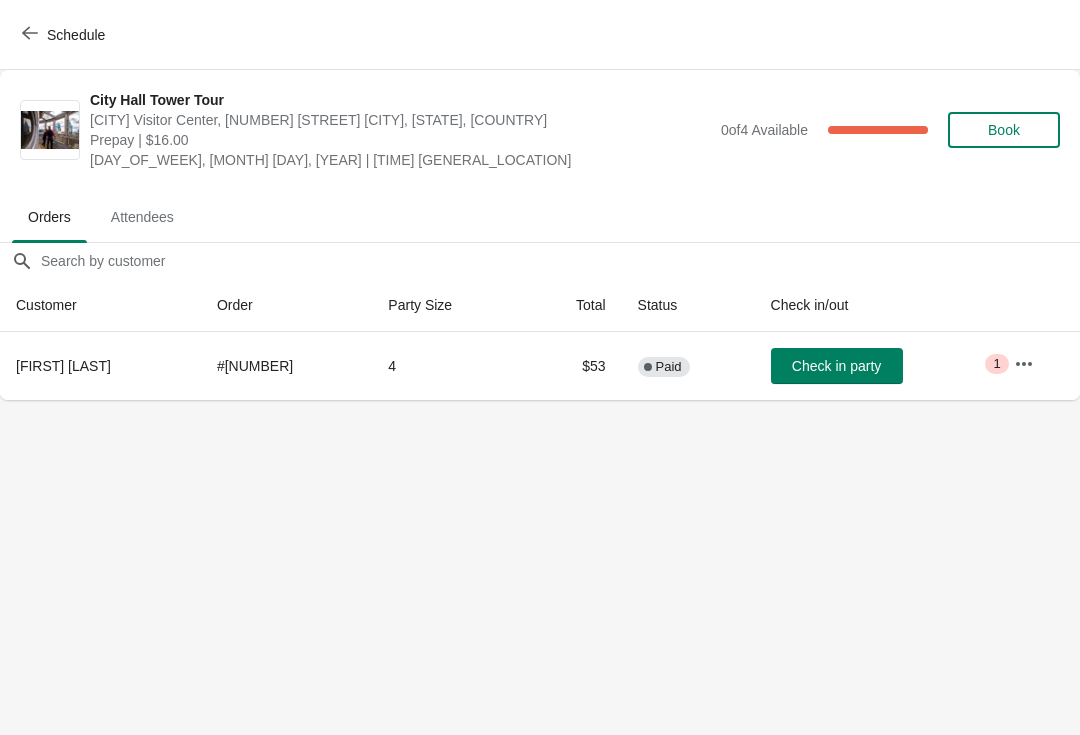 click on "Check in party" at bounding box center [836, 366] 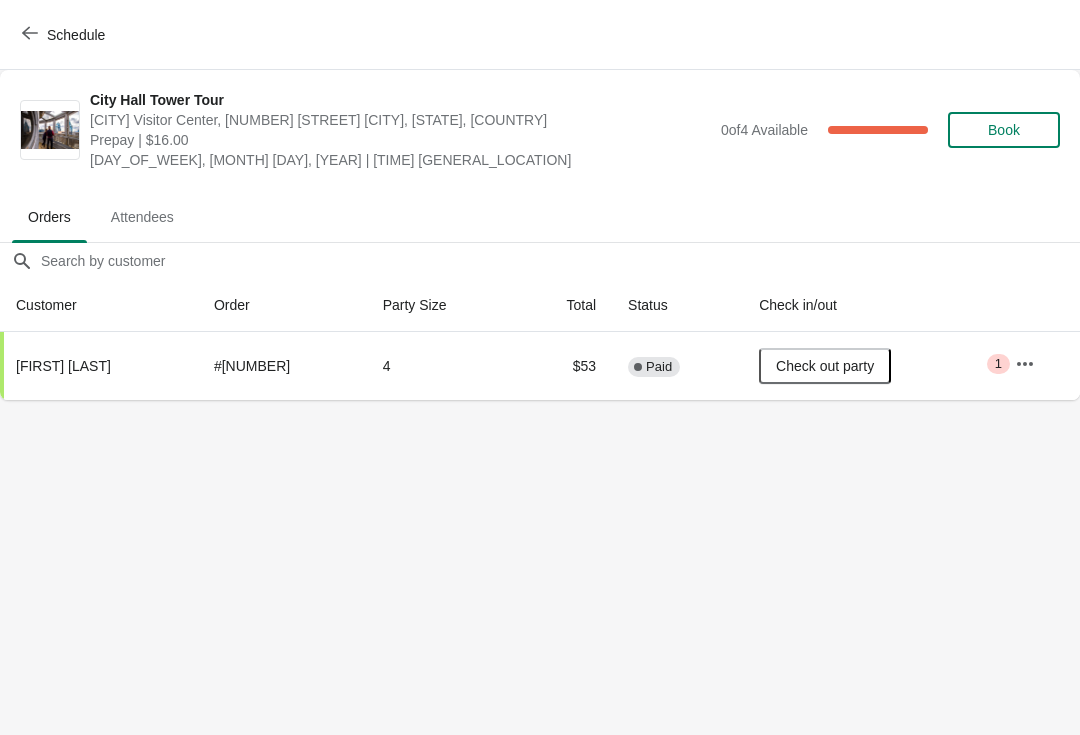 click on "Schedule" at bounding box center (540, 35) 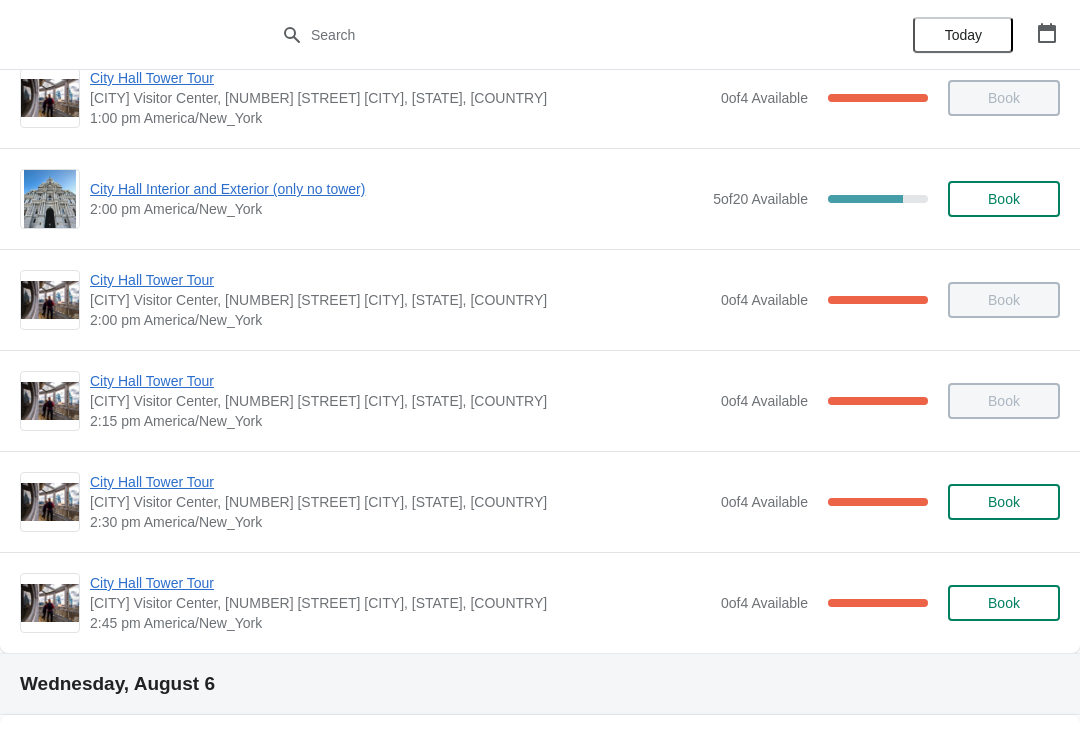 scroll, scrollTop: 1453, scrollLeft: 0, axis: vertical 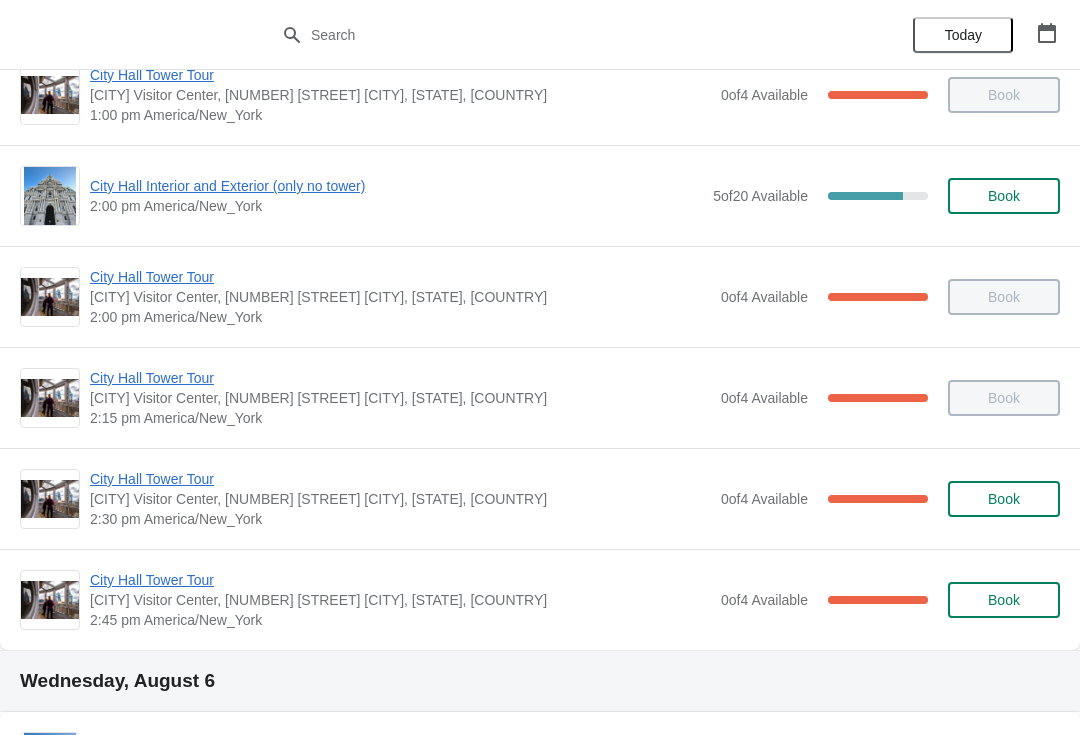 click on "City Hall Tower Tour" at bounding box center [400, 378] 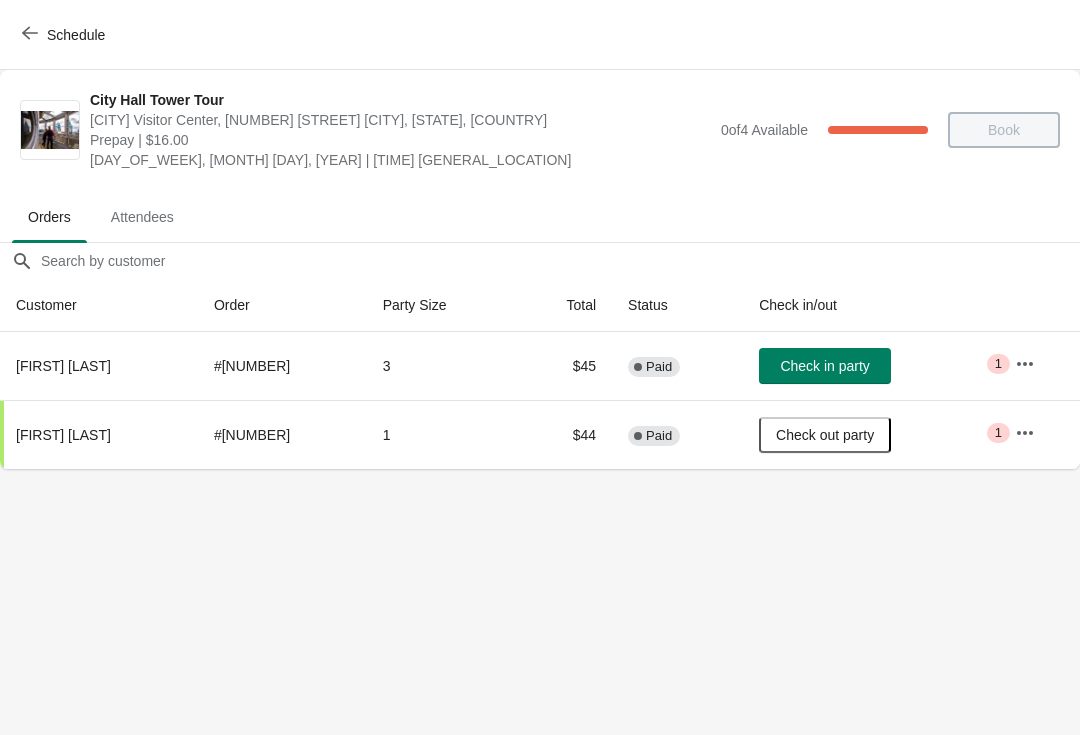 scroll, scrollTop: 0, scrollLeft: 0, axis: both 